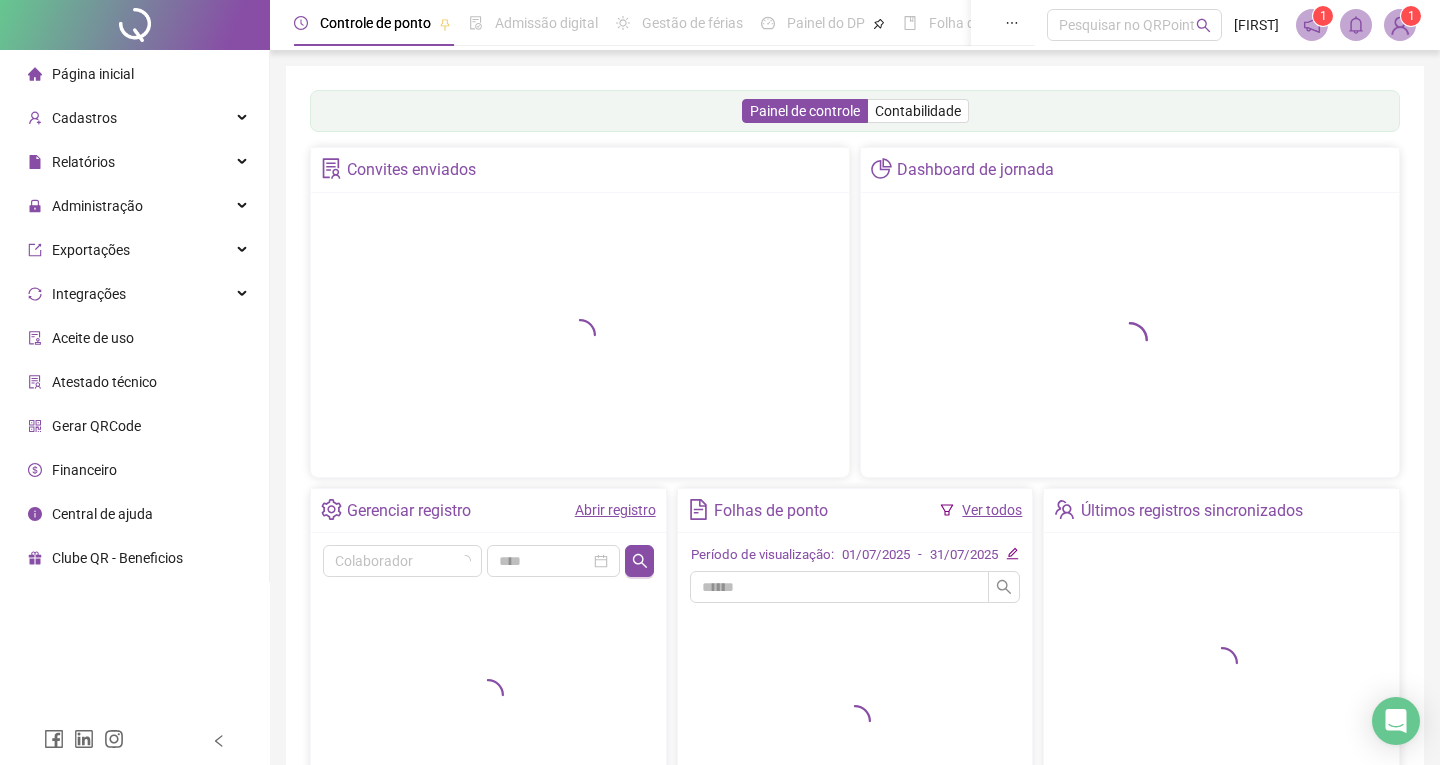 scroll, scrollTop: 0, scrollLeft: 0, axis: both 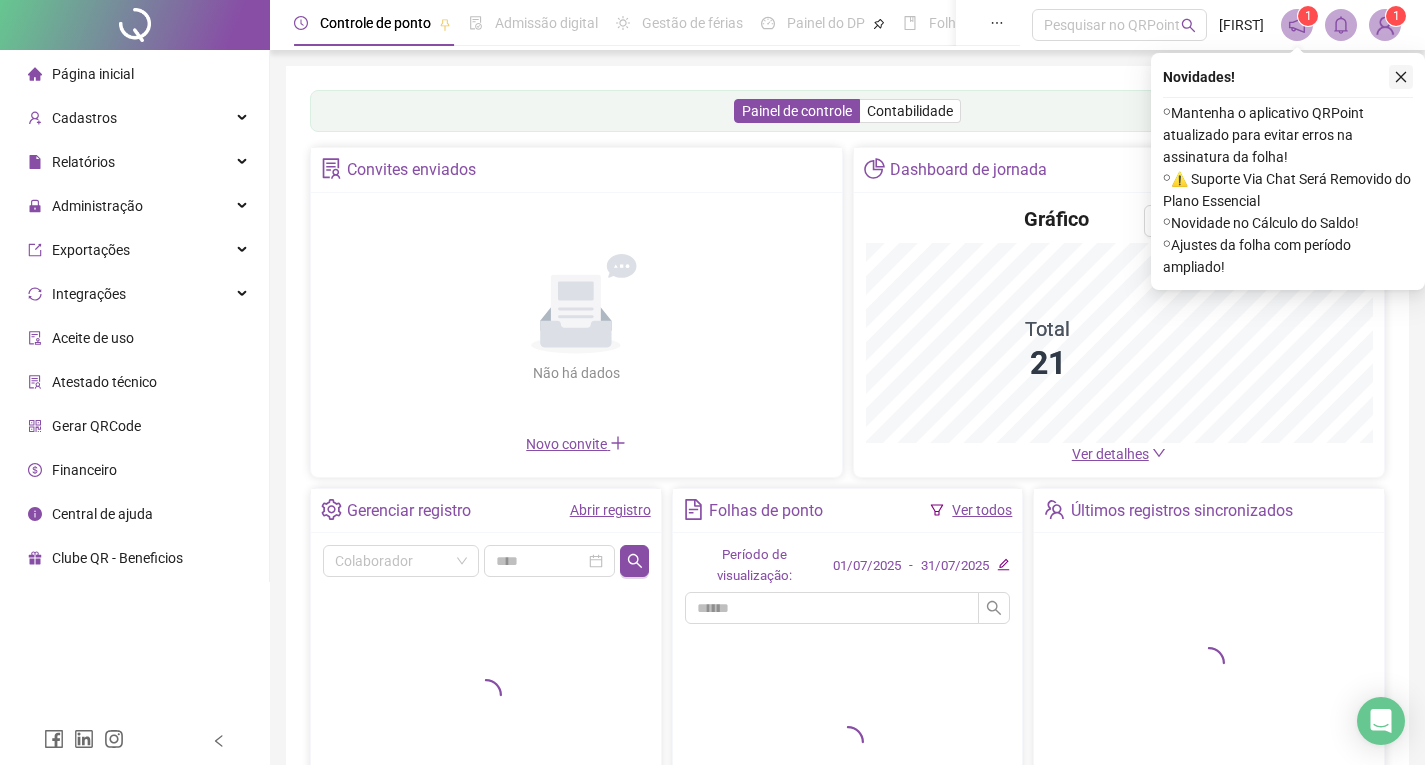 click 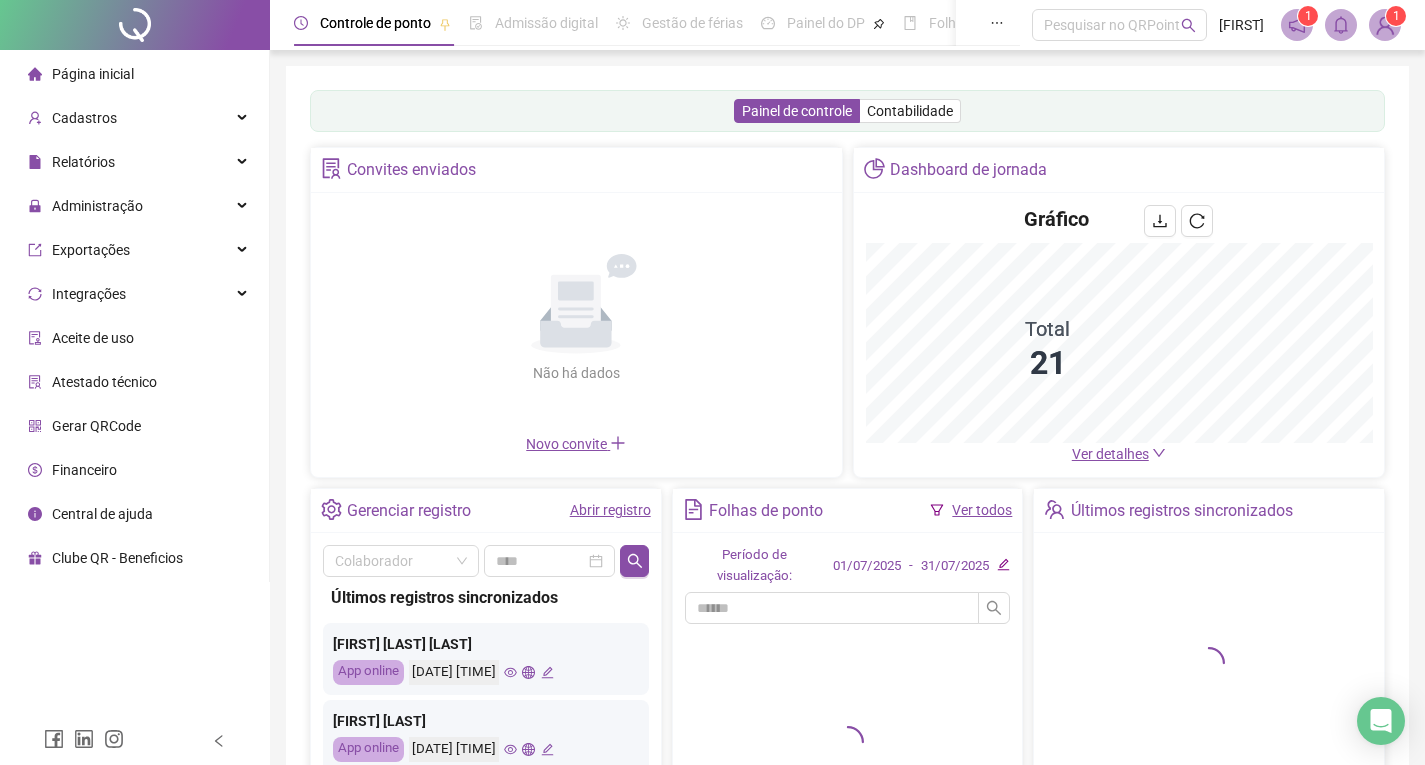click on "Ver detalhes" at bounding box center (1110, 454) 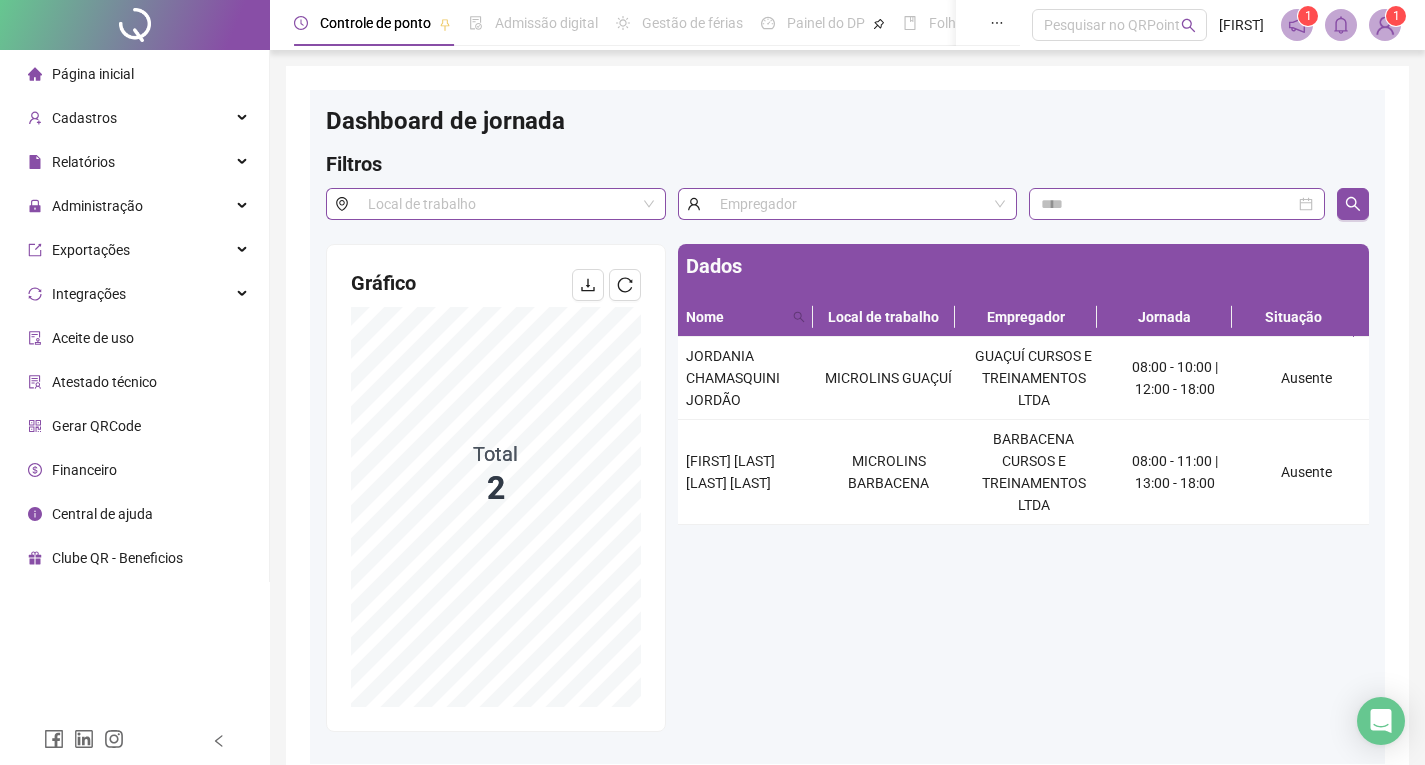 click on "Página inicial" at bounding box center (93, 74) 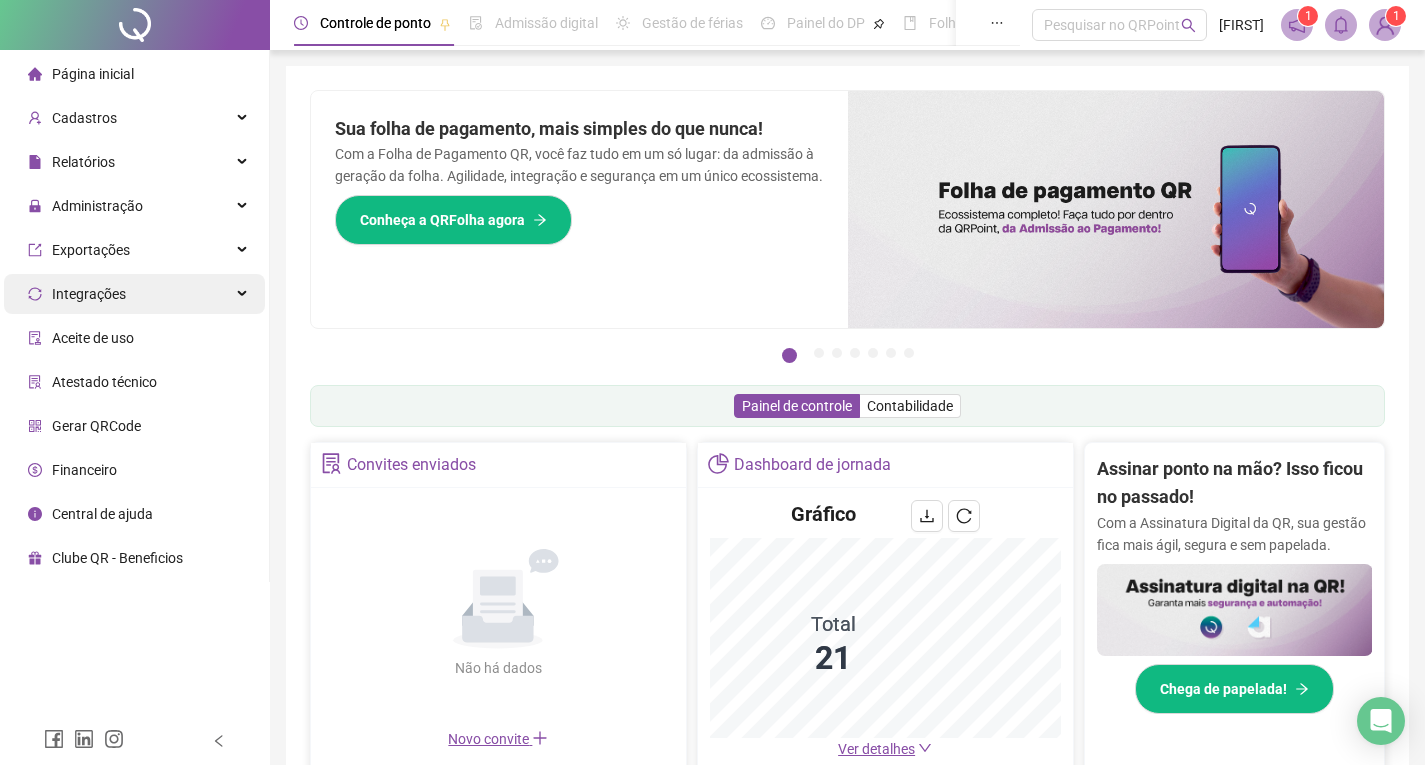 click on "Integrações" at bounding box center [134, 294] 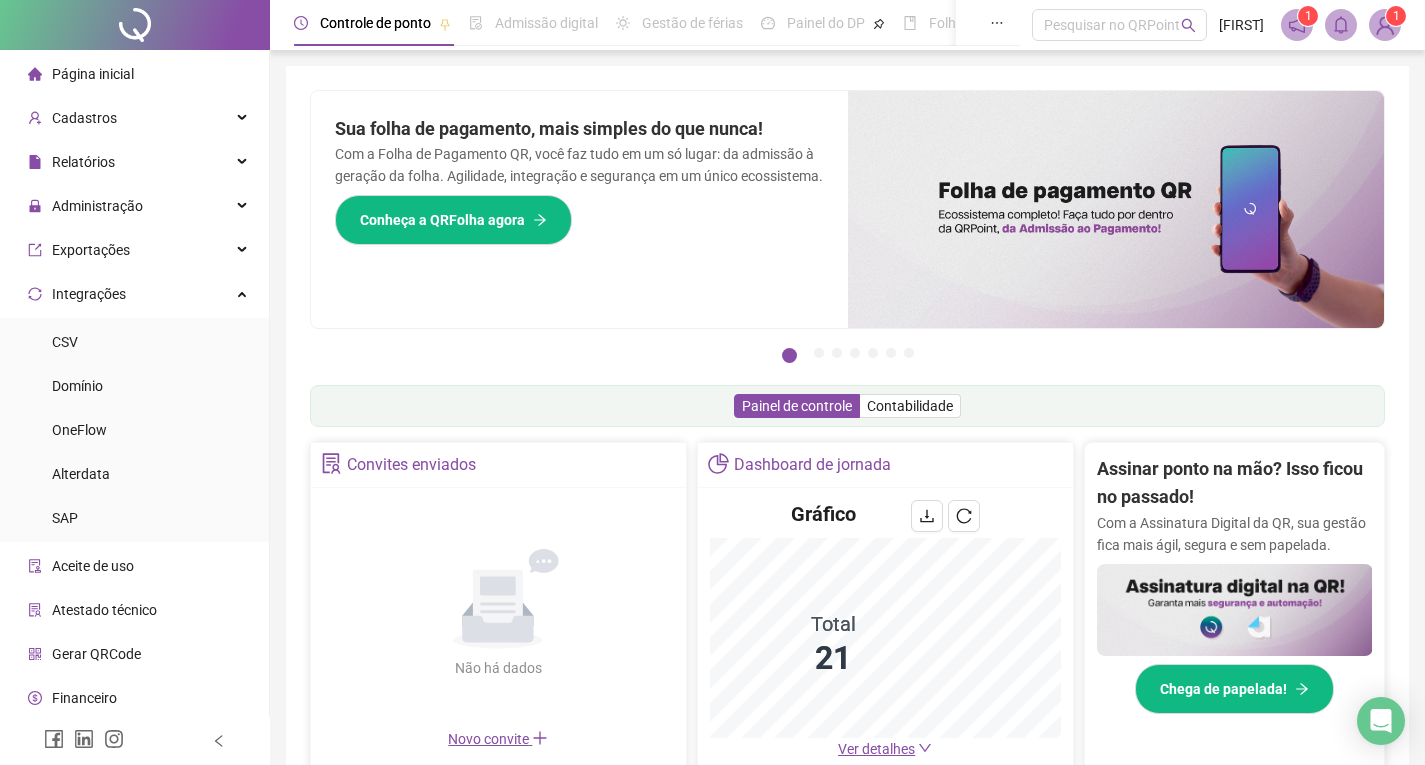 click on "Integrações CSV Domínio OneFlow Alterdata SAP" at bounding box center (134, 408) 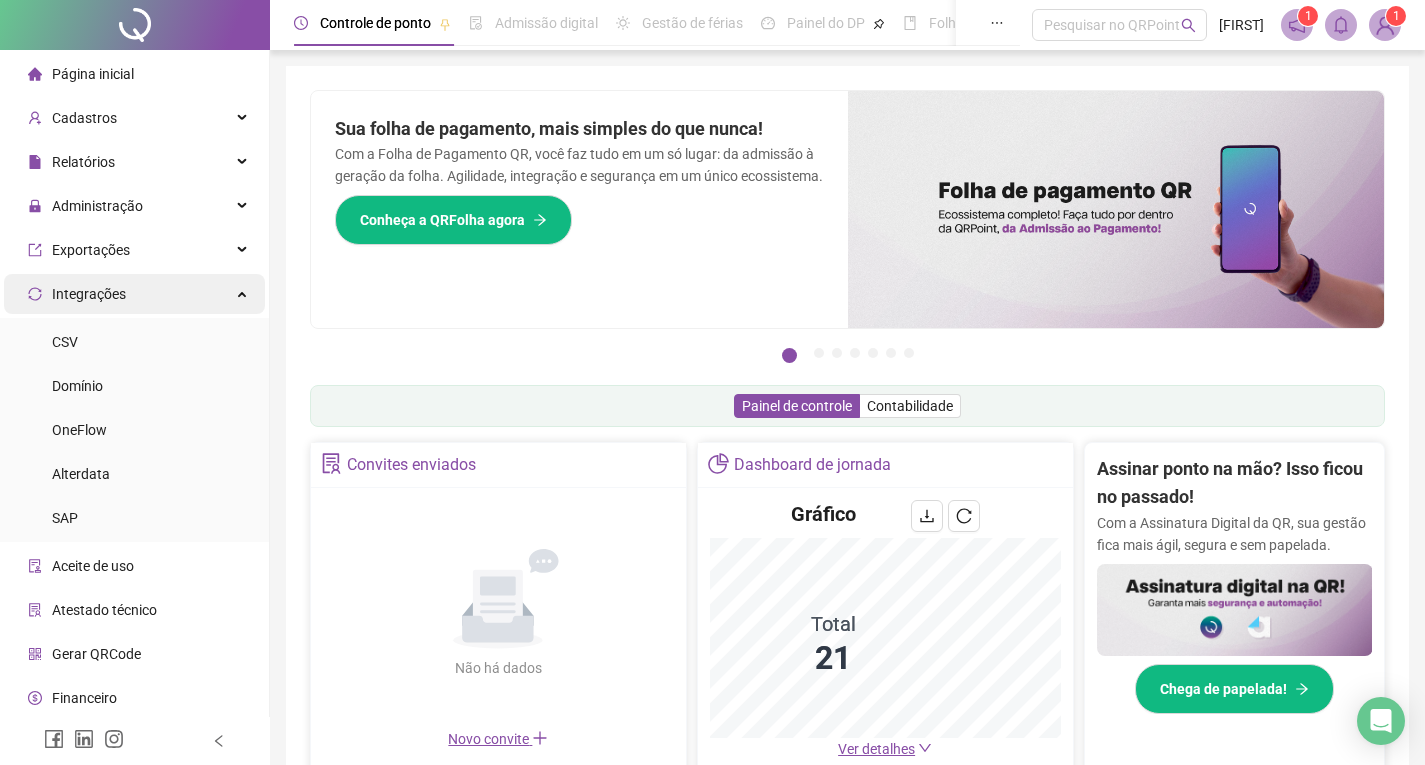click on "Integrações" at bounding box center (134, 294) 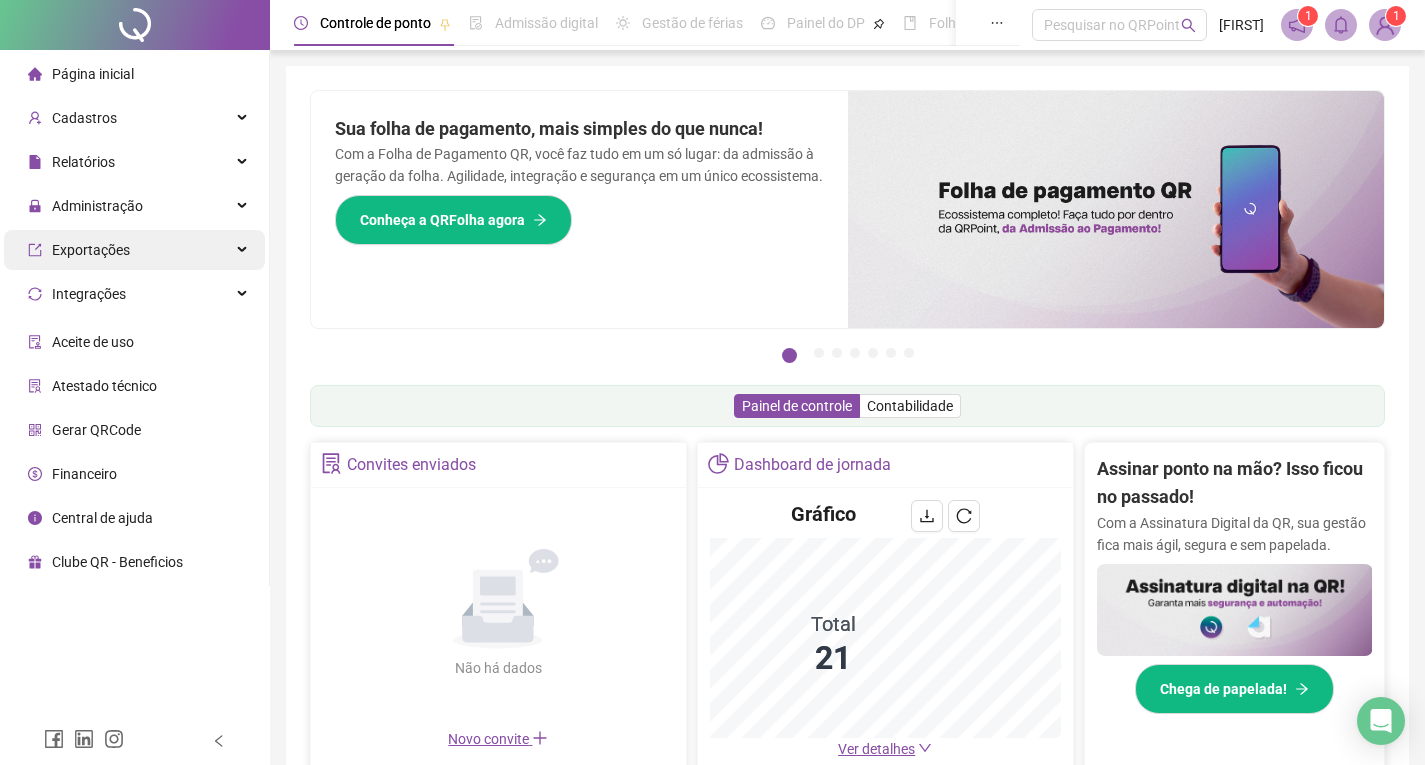 click on "Exportações" at bounding box center (134, 250) 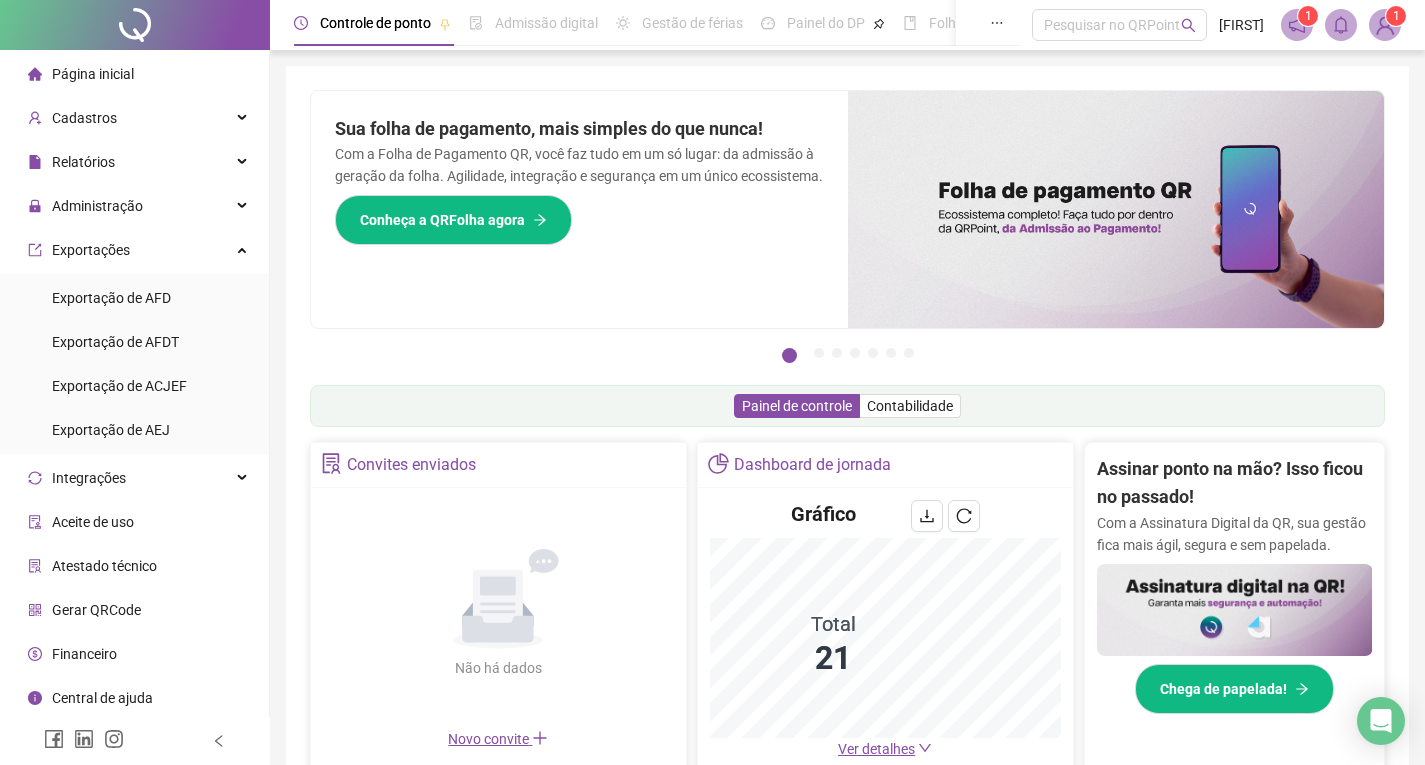drag, startPoint x: 228, startPoint y: 254, endPoint x: 228, endPoint y: 226, distance: 28 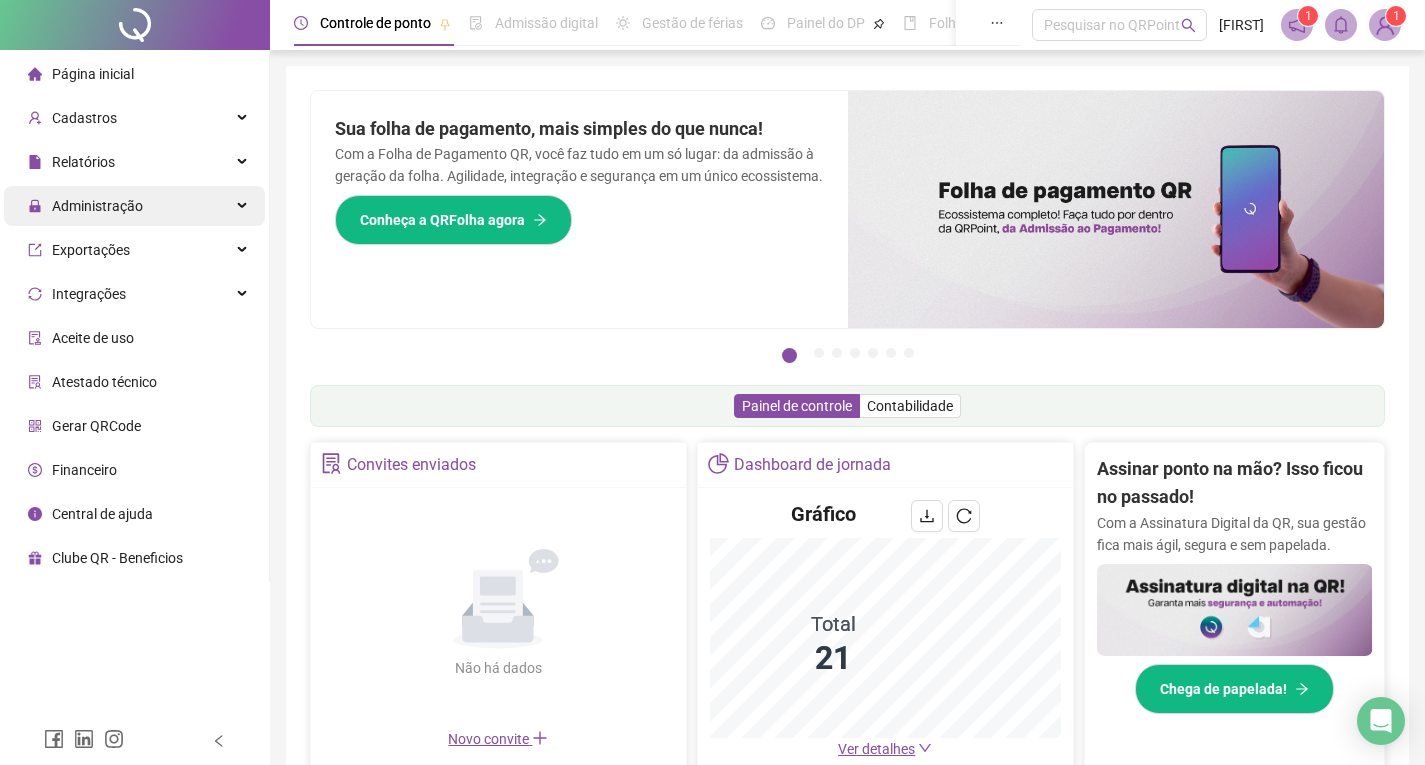 click on "Administração" at bounding box center [134, 206] 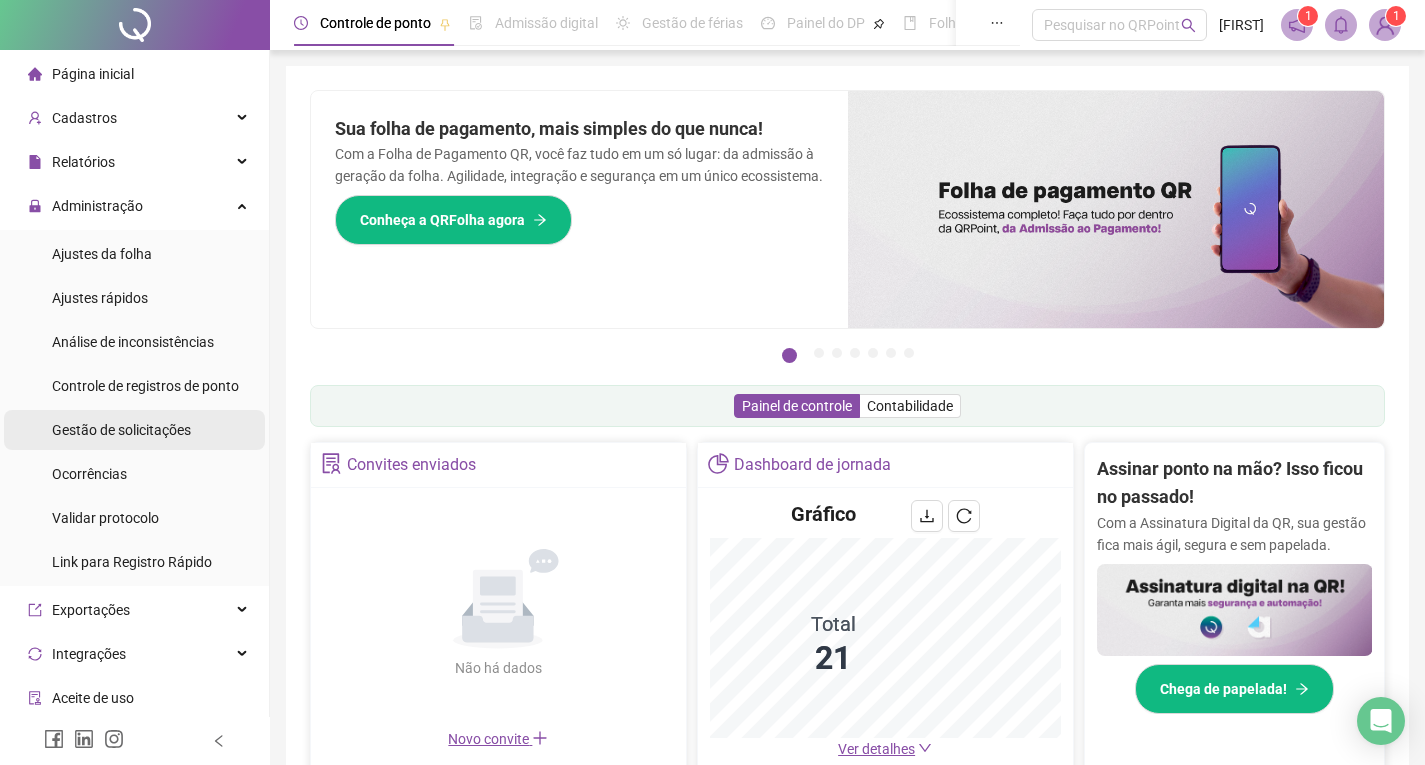 click on "Gestão de solicitações" at bounding box center (121, 430) 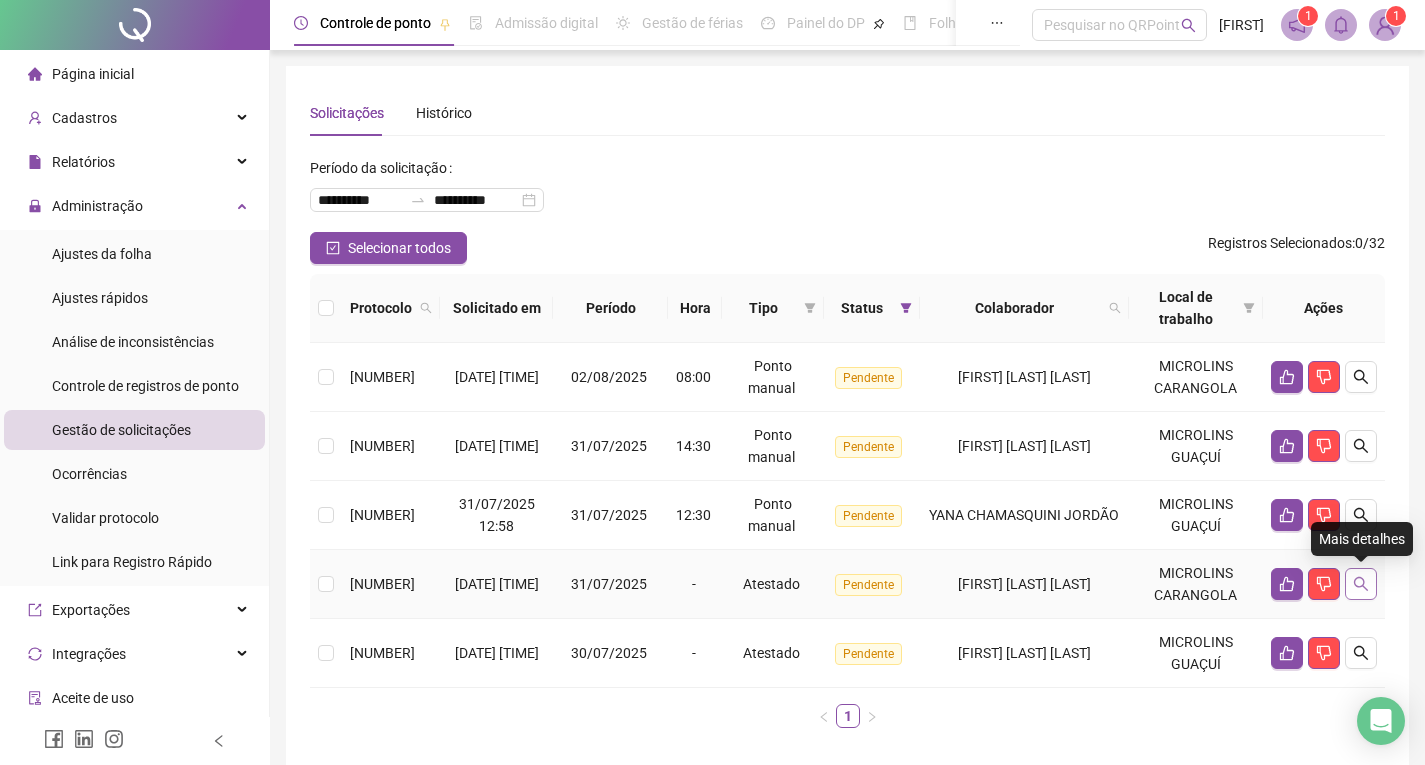 click at bounding box center (1361, 584) 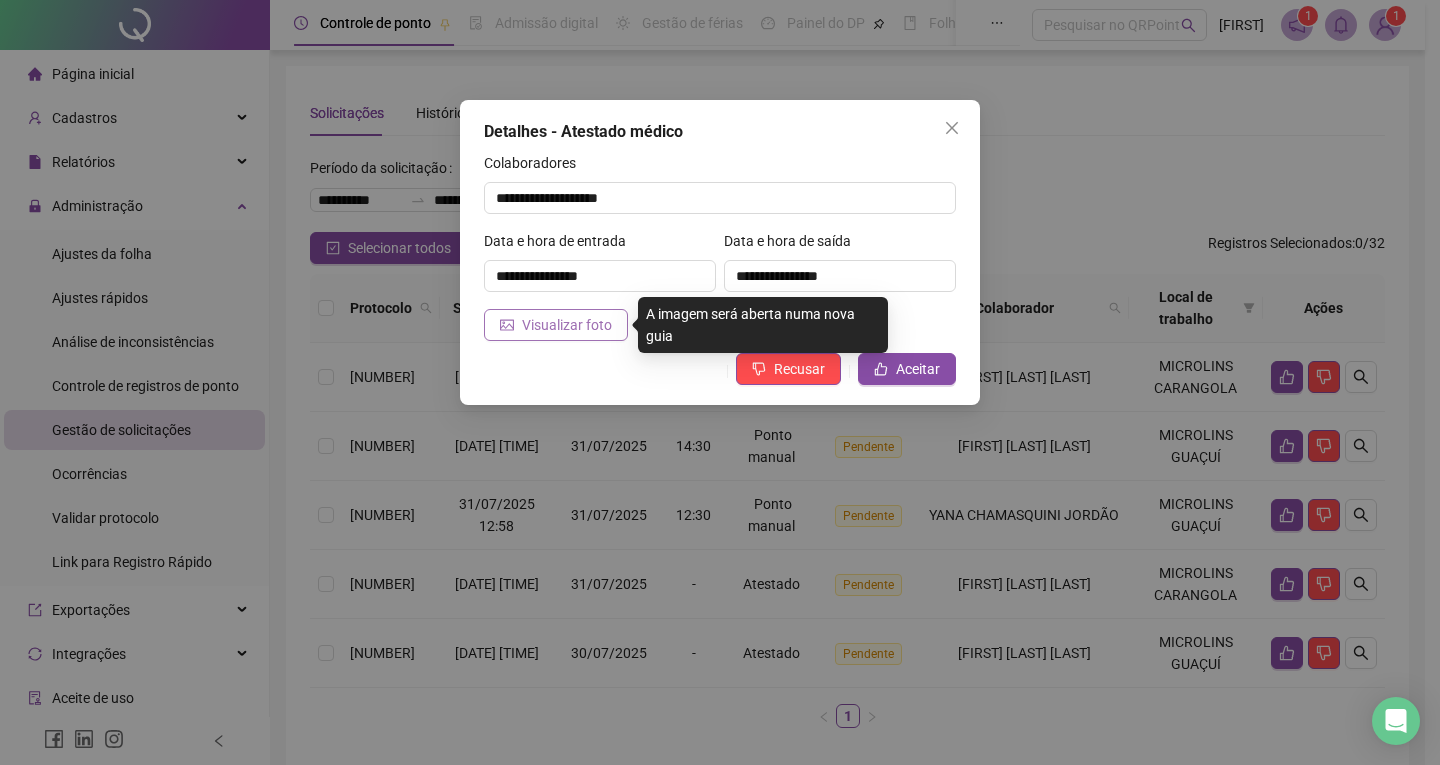 click on "Visualizar foto" at bounding box center (567, 325) 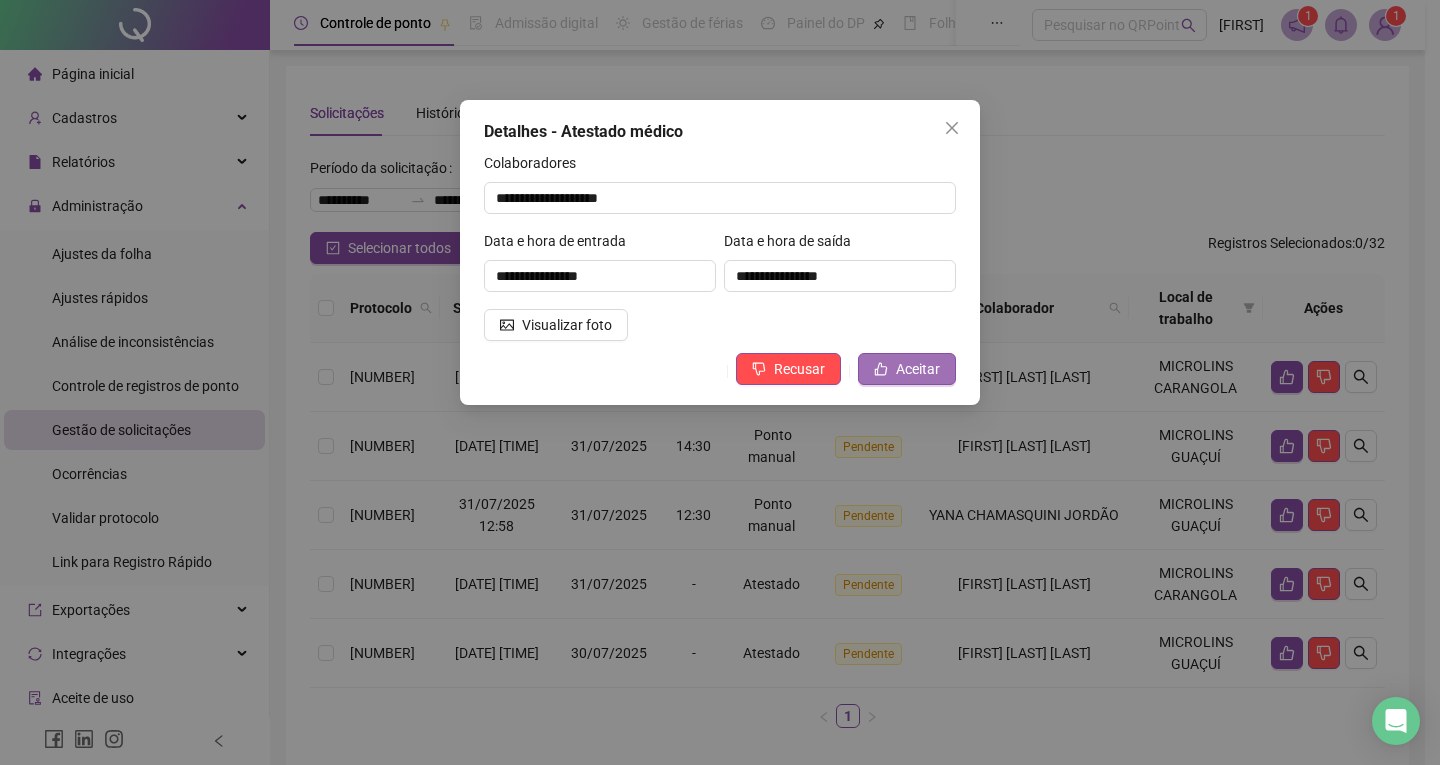 click on "Aceitar" at bounding box center (918, 369) 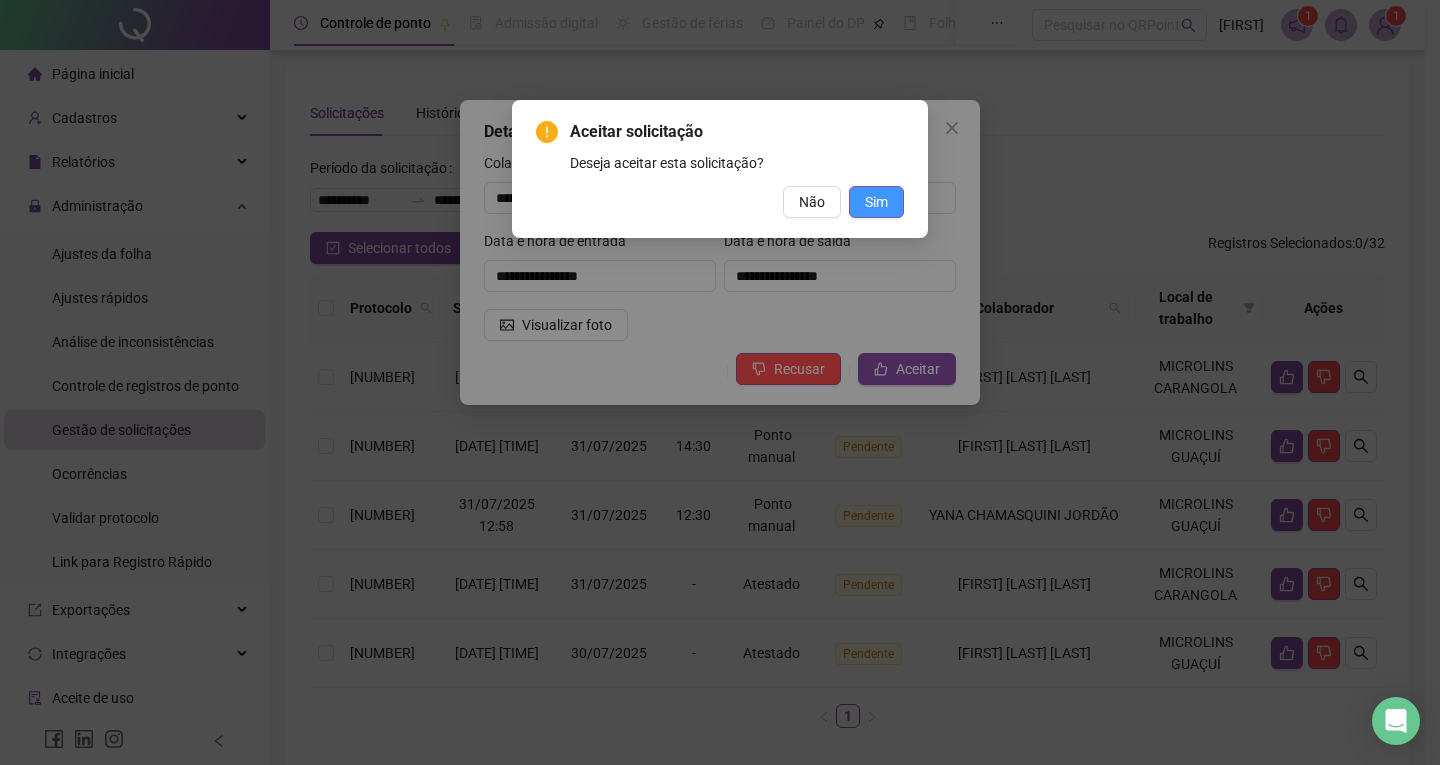 click on "Sim" at bounding box center [876, 202] 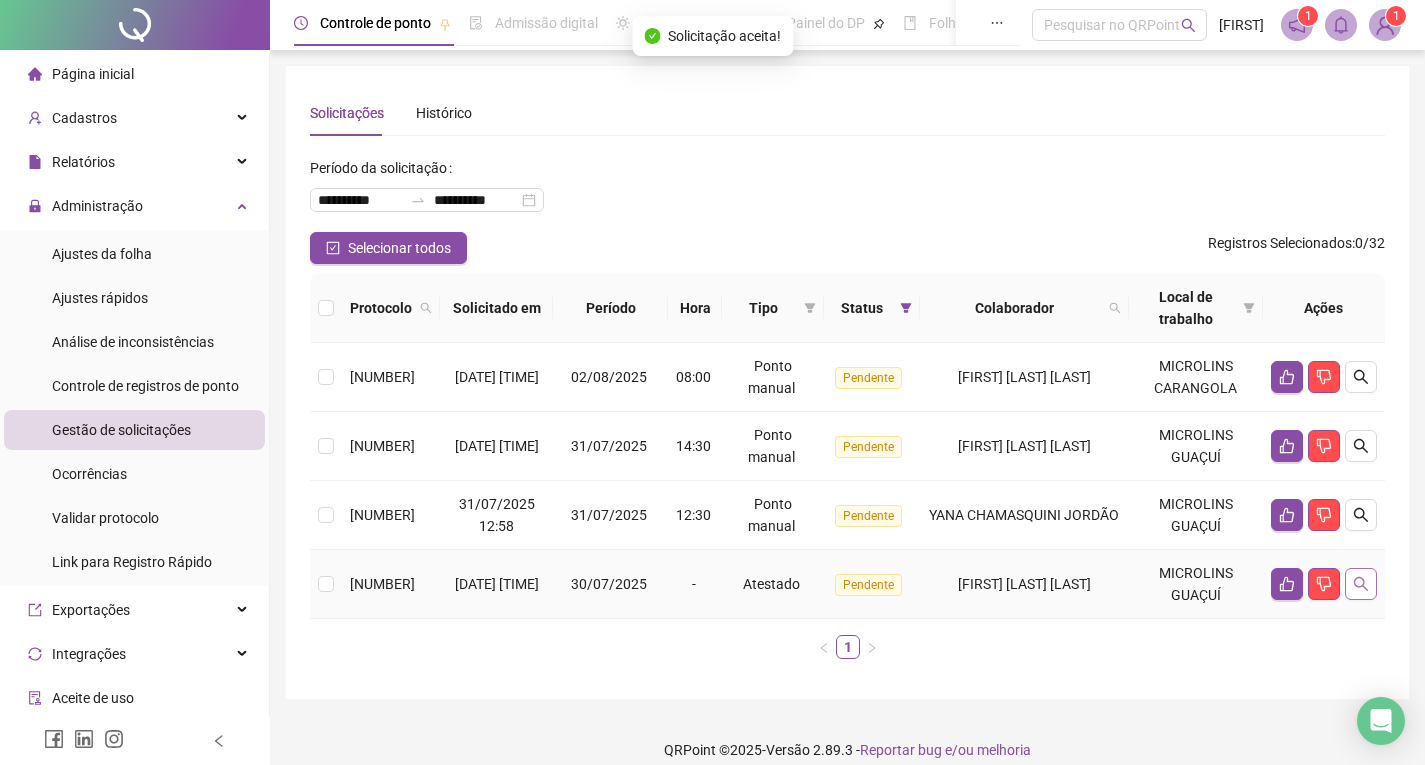 click 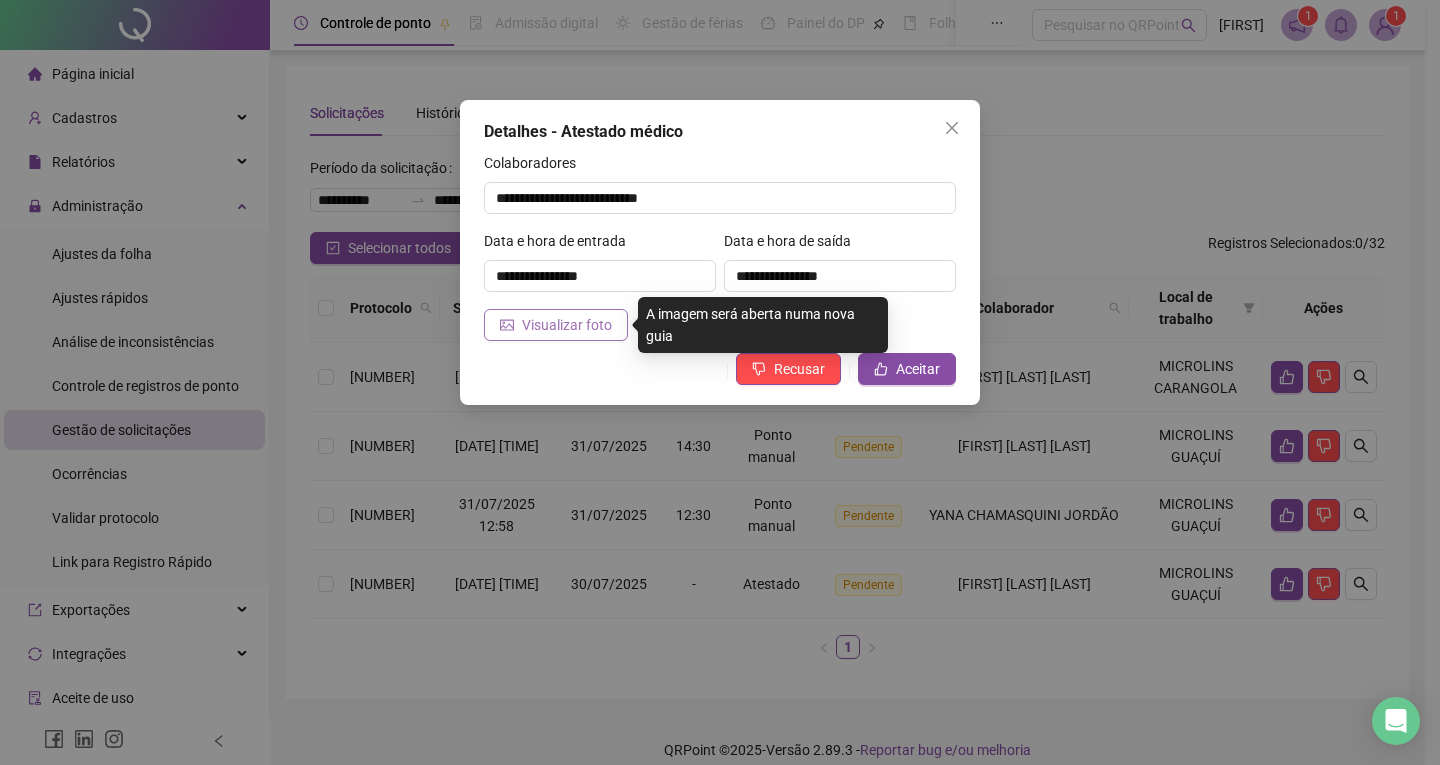 click on "Visualizar foto" at bounding box center [556, 325] 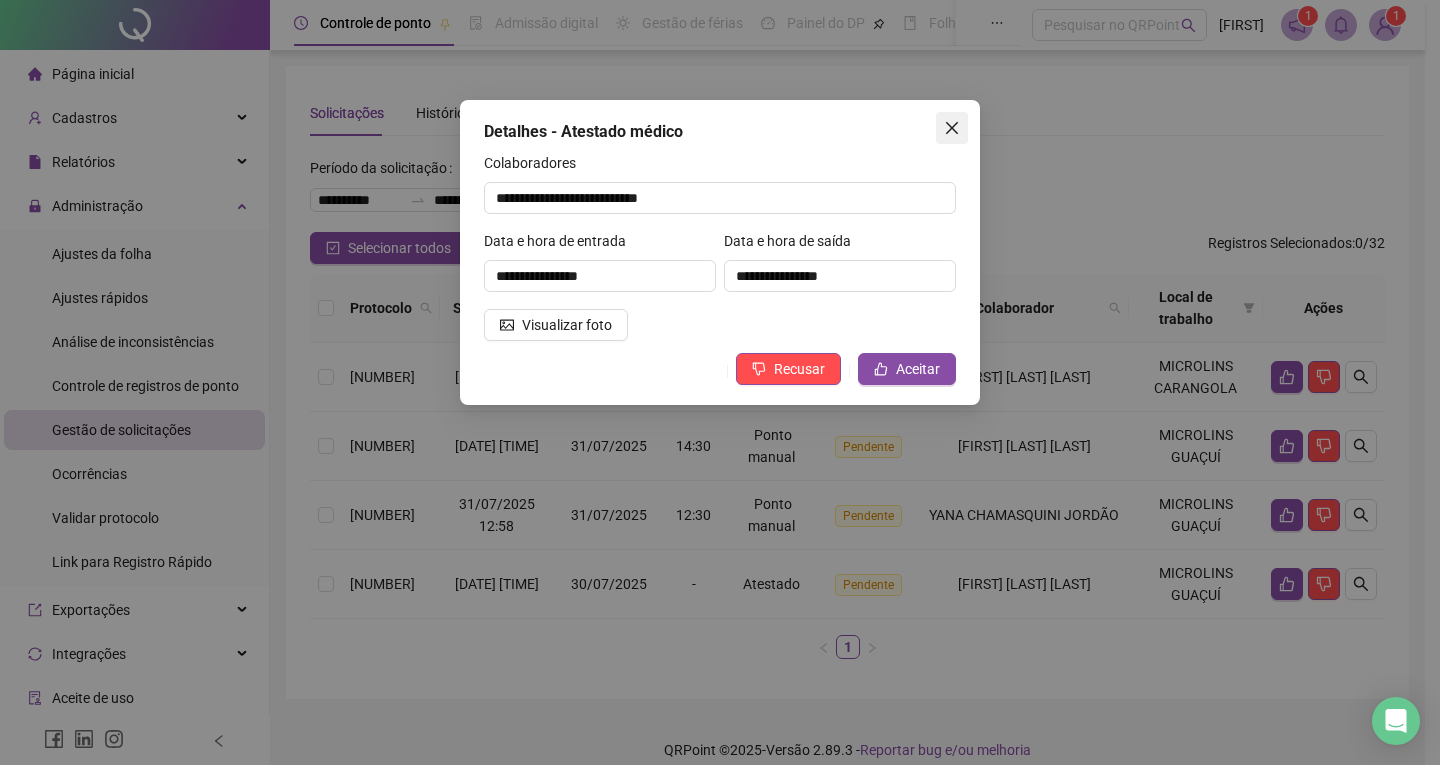 click 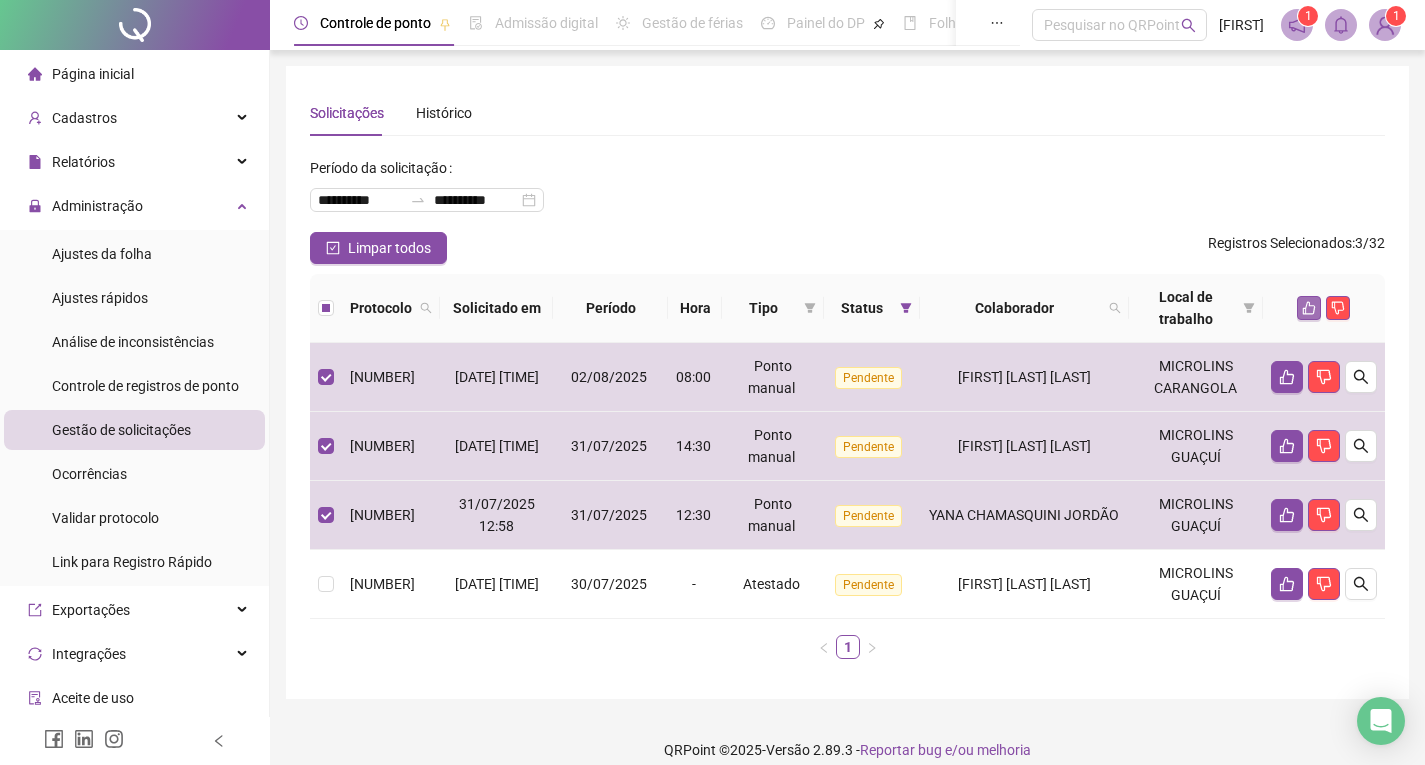 click 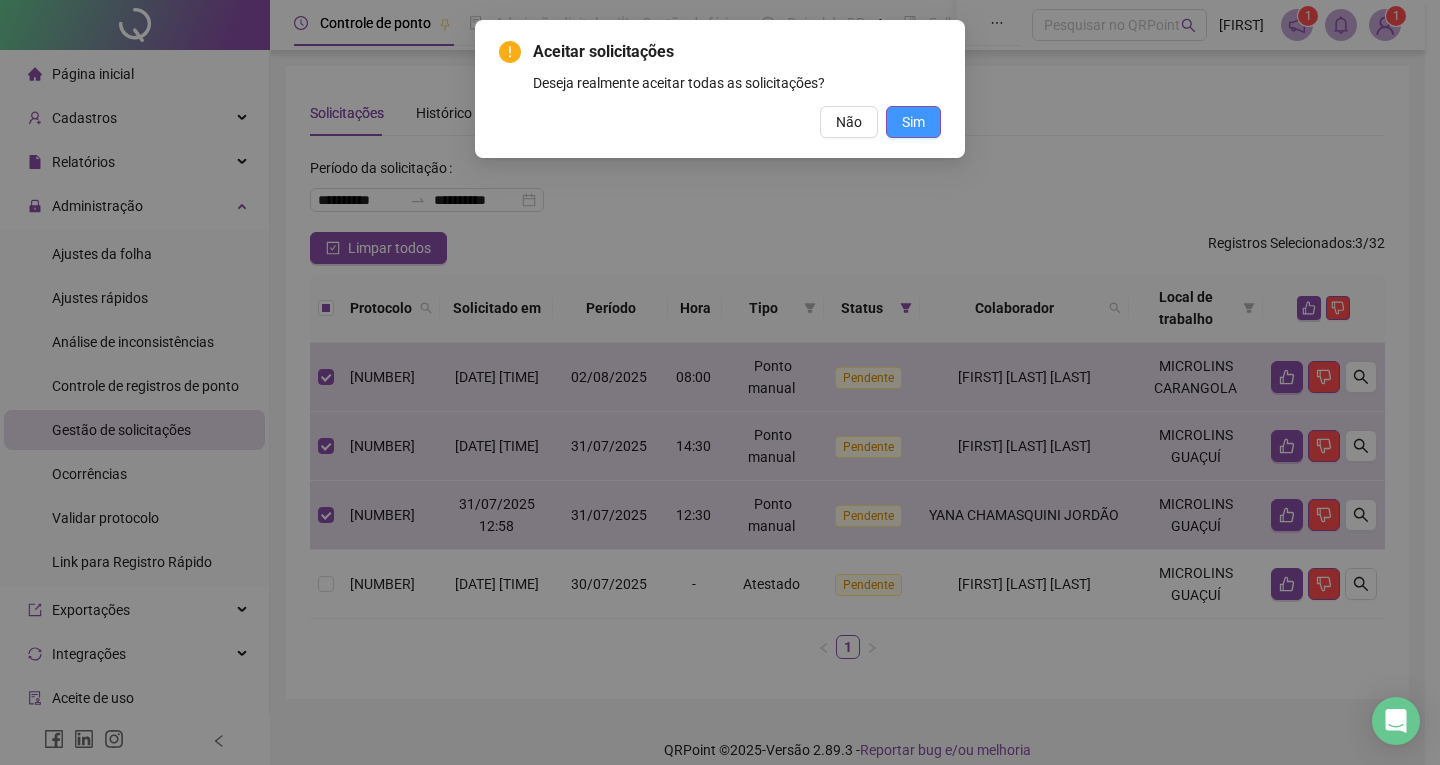 click on "Sim" at bounding box center [913, 122] 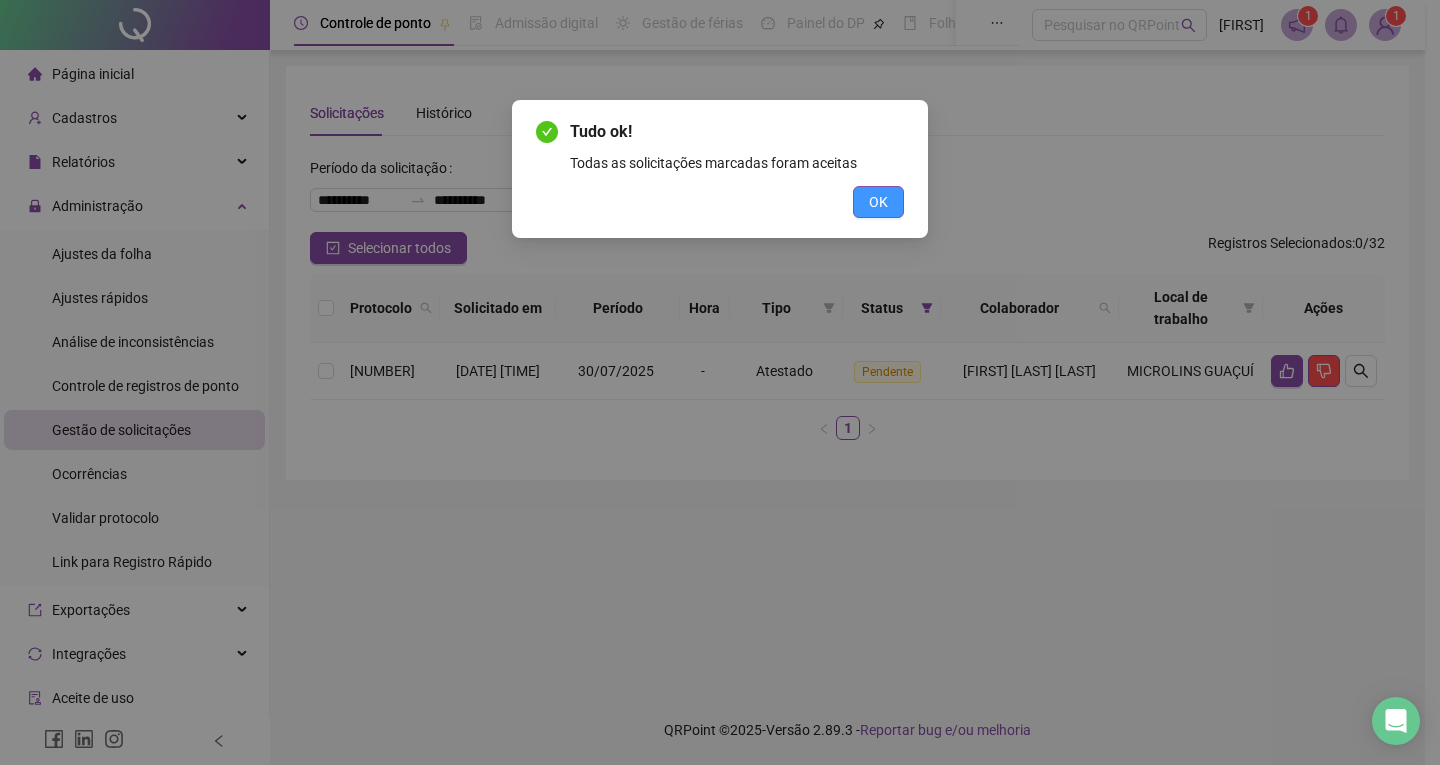 click on "OK" at bounding box center (878, 202) 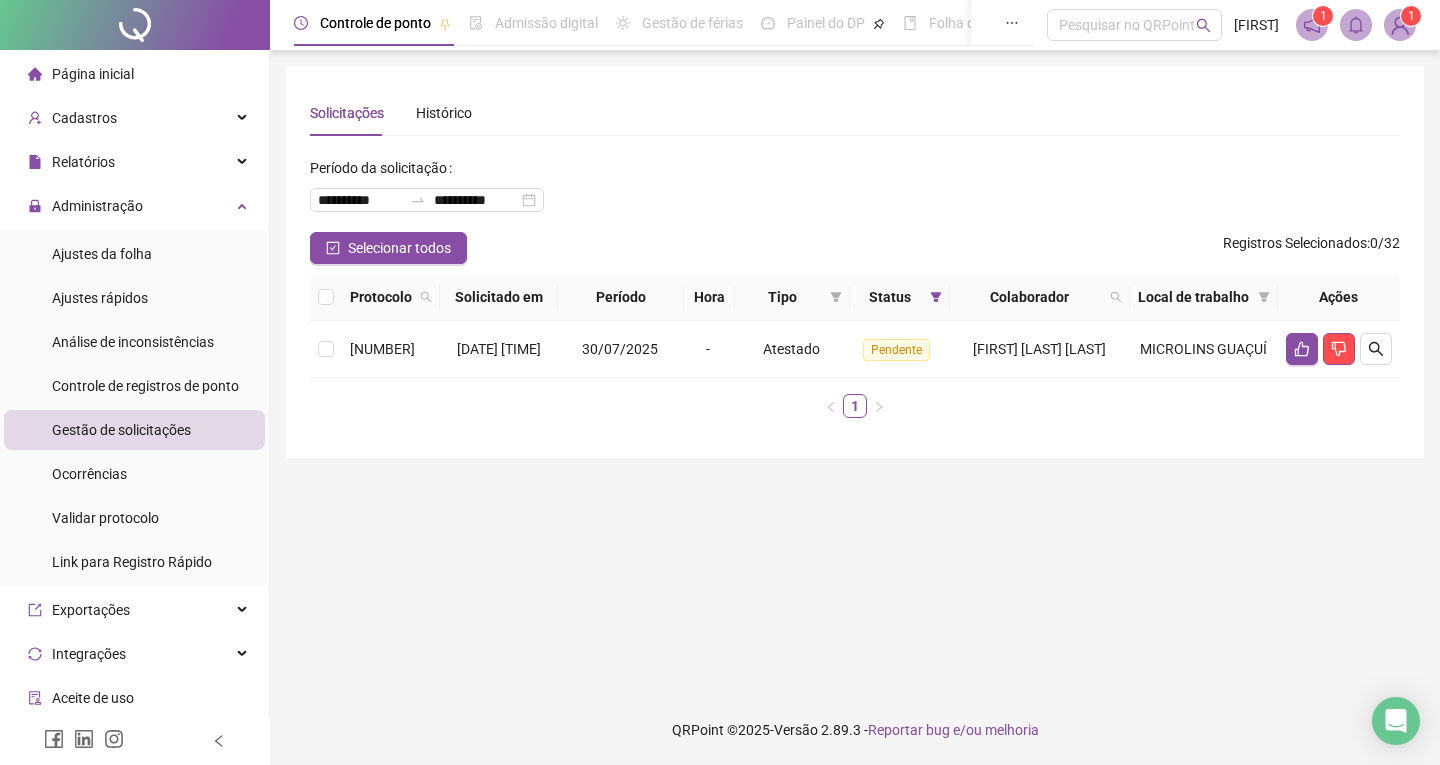 click on "Página inicial" at bounding box center [93, 74] 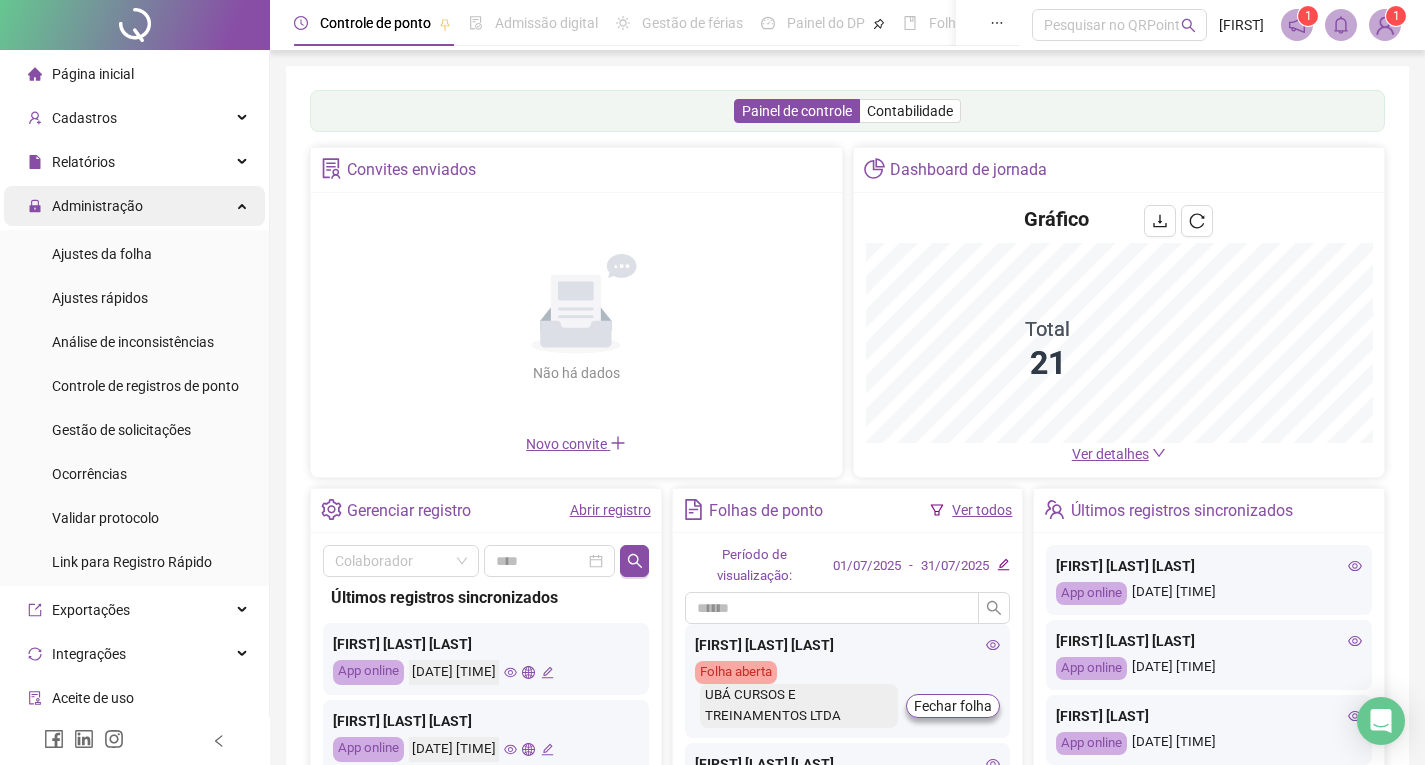 click on "Administração" at bounding box center [134, 206] 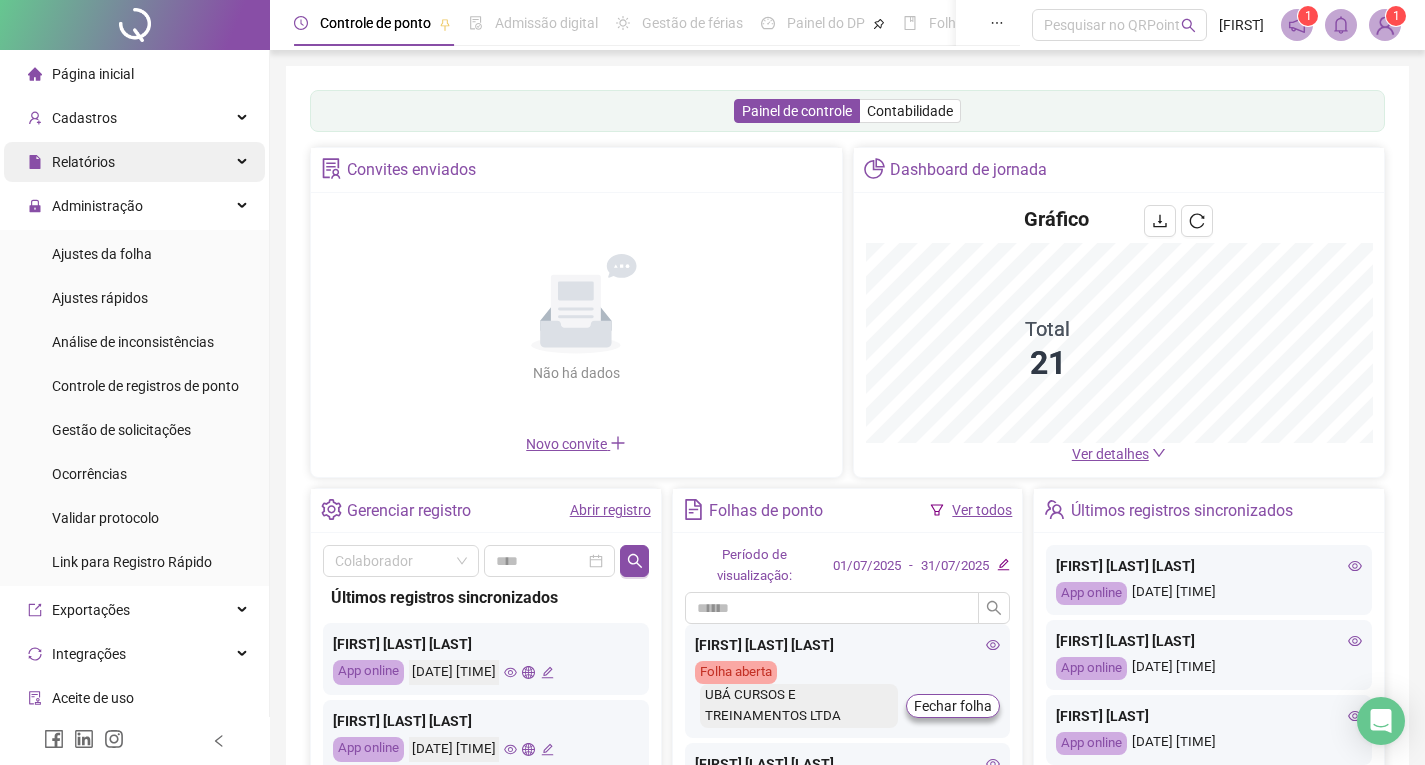 click on "Relatórios" at bounding box center [134, 162] 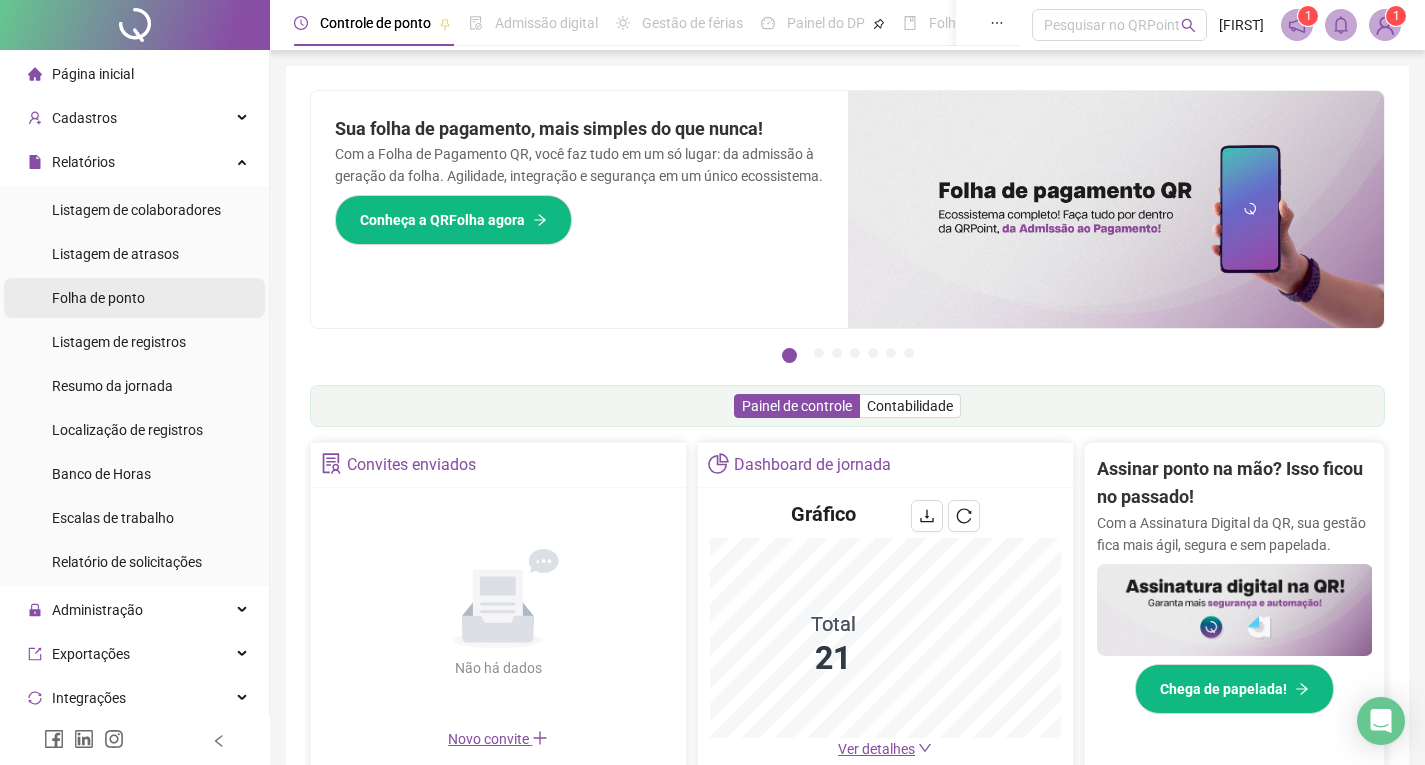 click on "Folha de ponto" at bounding box center [134, 298] 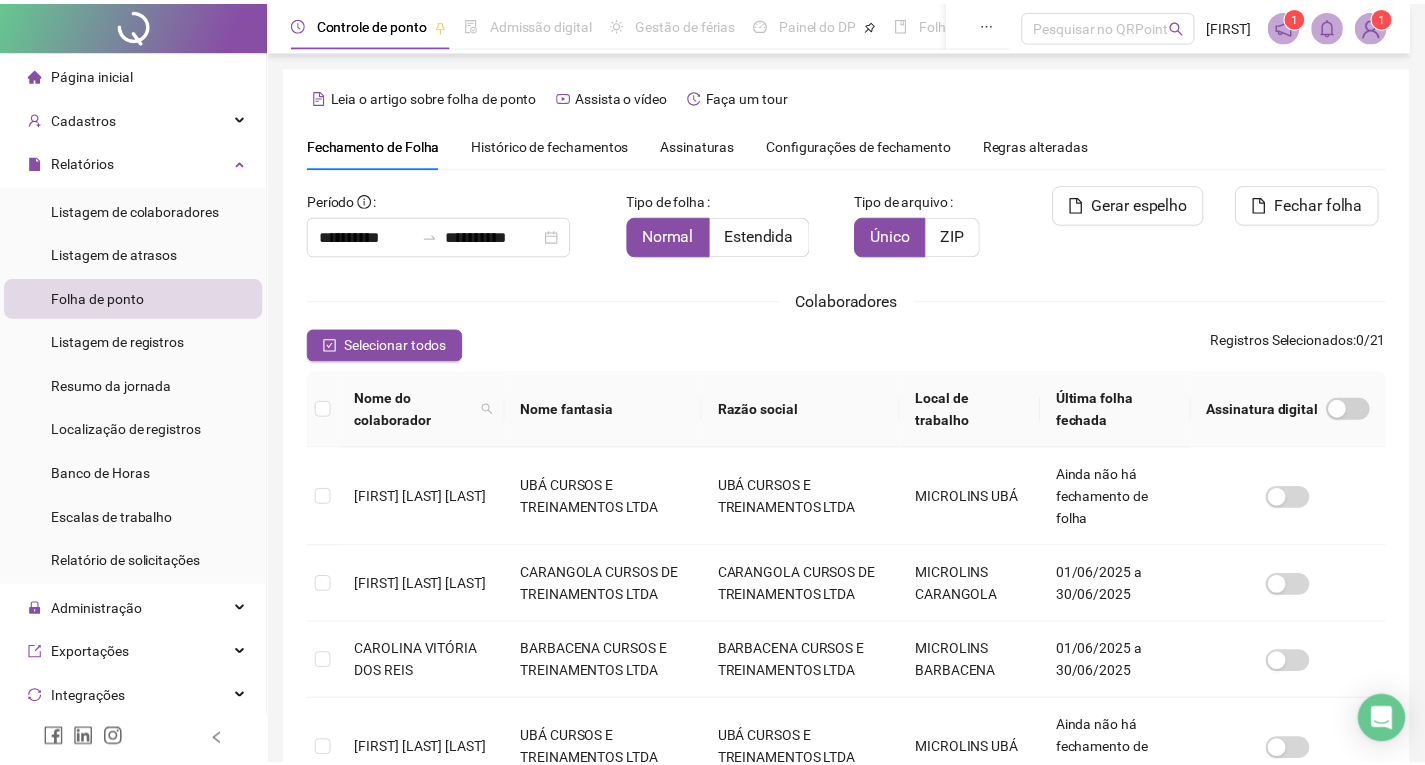 scroll, scrollTop: 27, scrollLeft: 0, axis: vertical 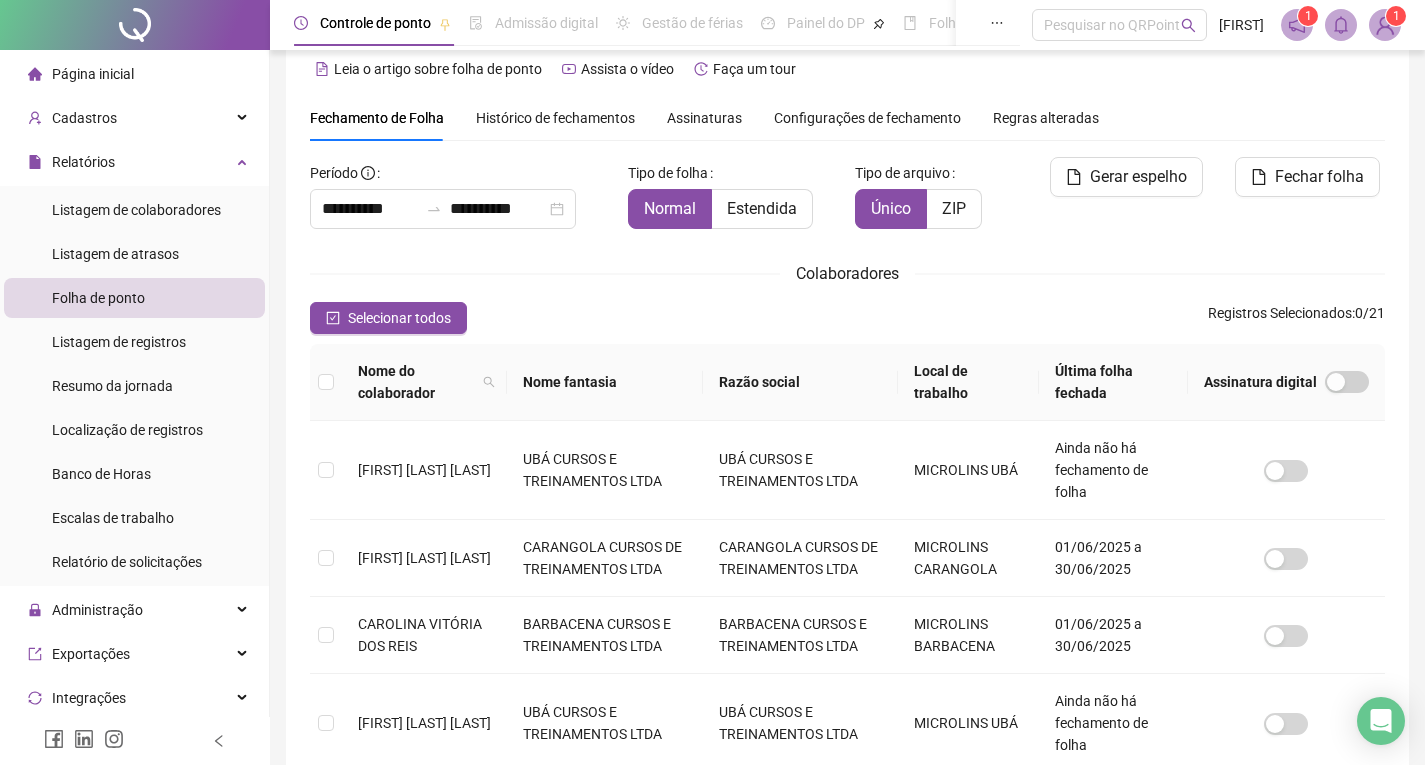 click on "Nome fantasia" at bounding box center [605, 382] 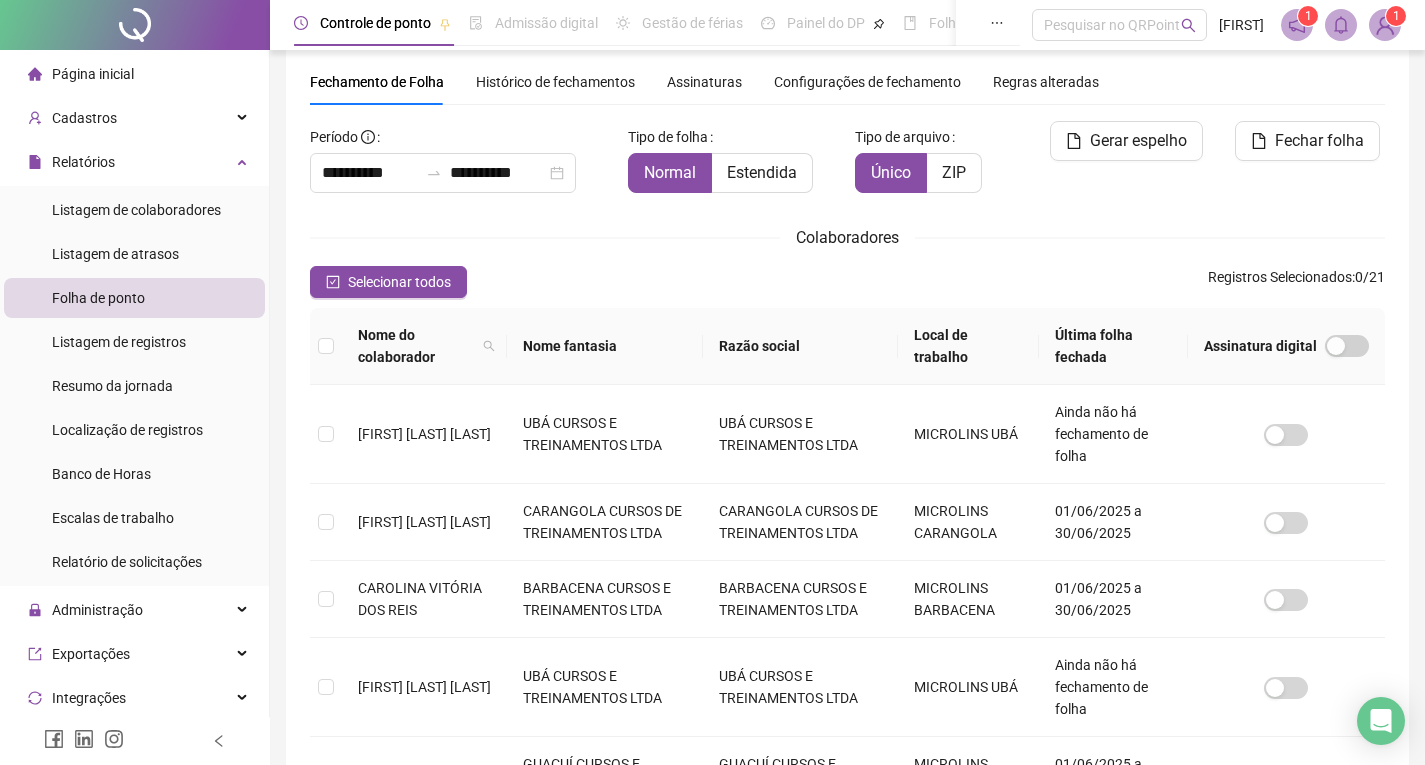 scroll, scrollTop: 0, scrollLeft: 0, axis: both 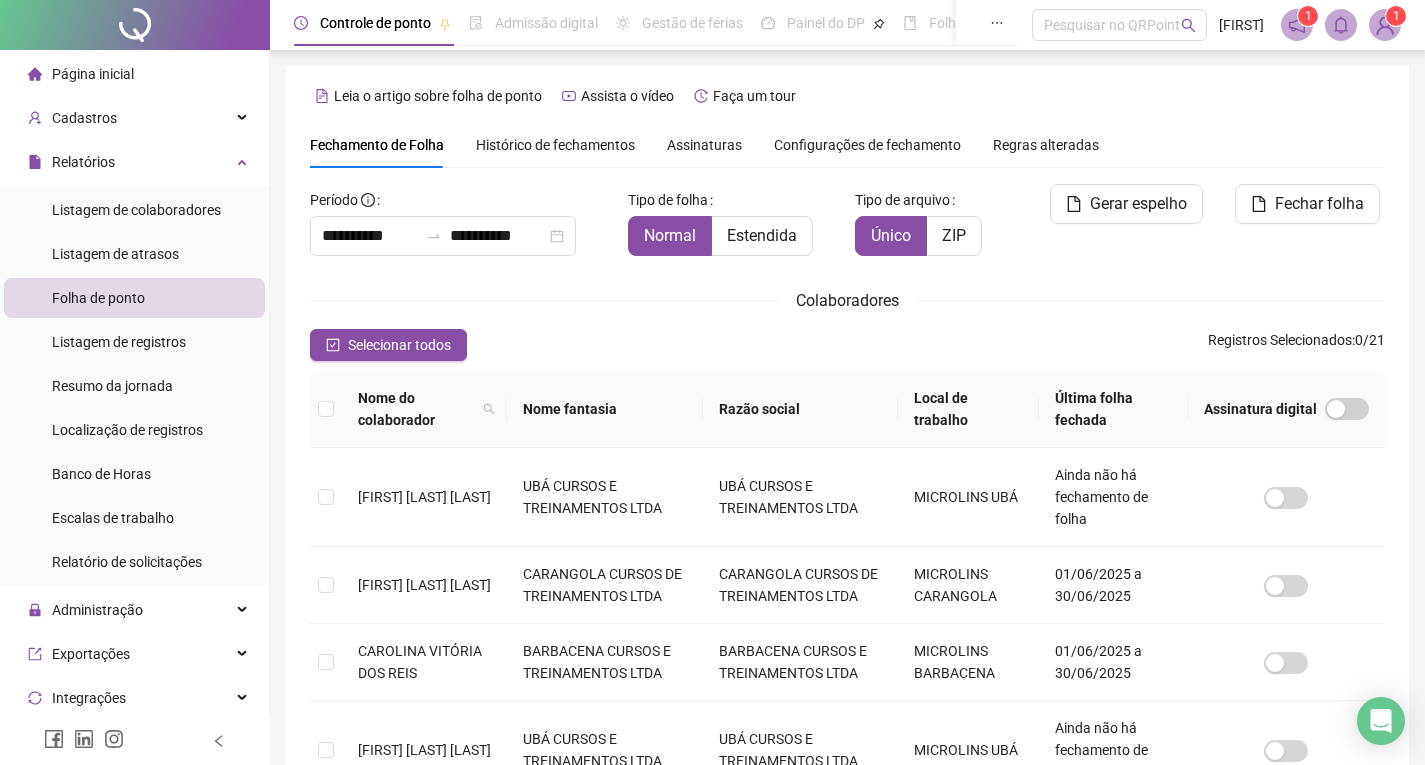 click on "Nome fantasia" at bounding box center [605, 409] 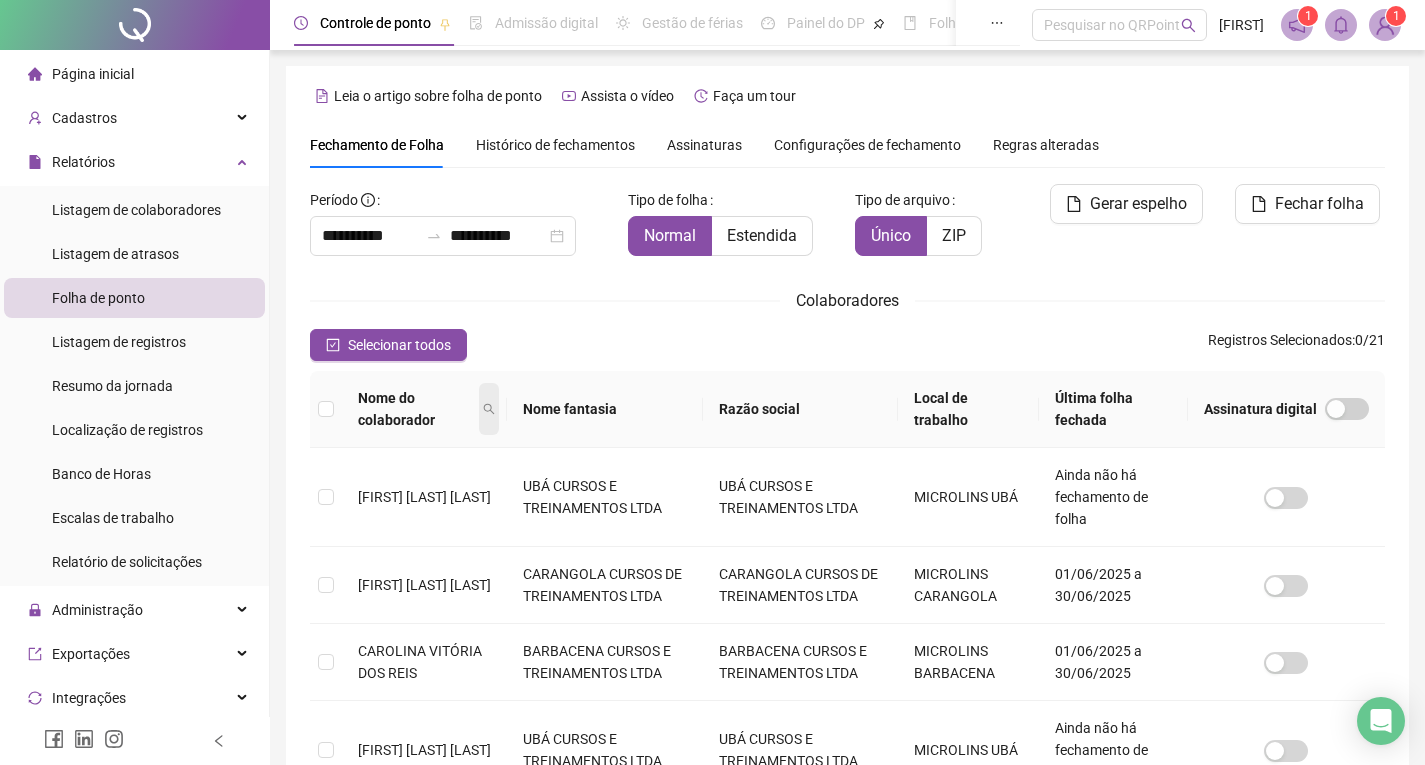 click 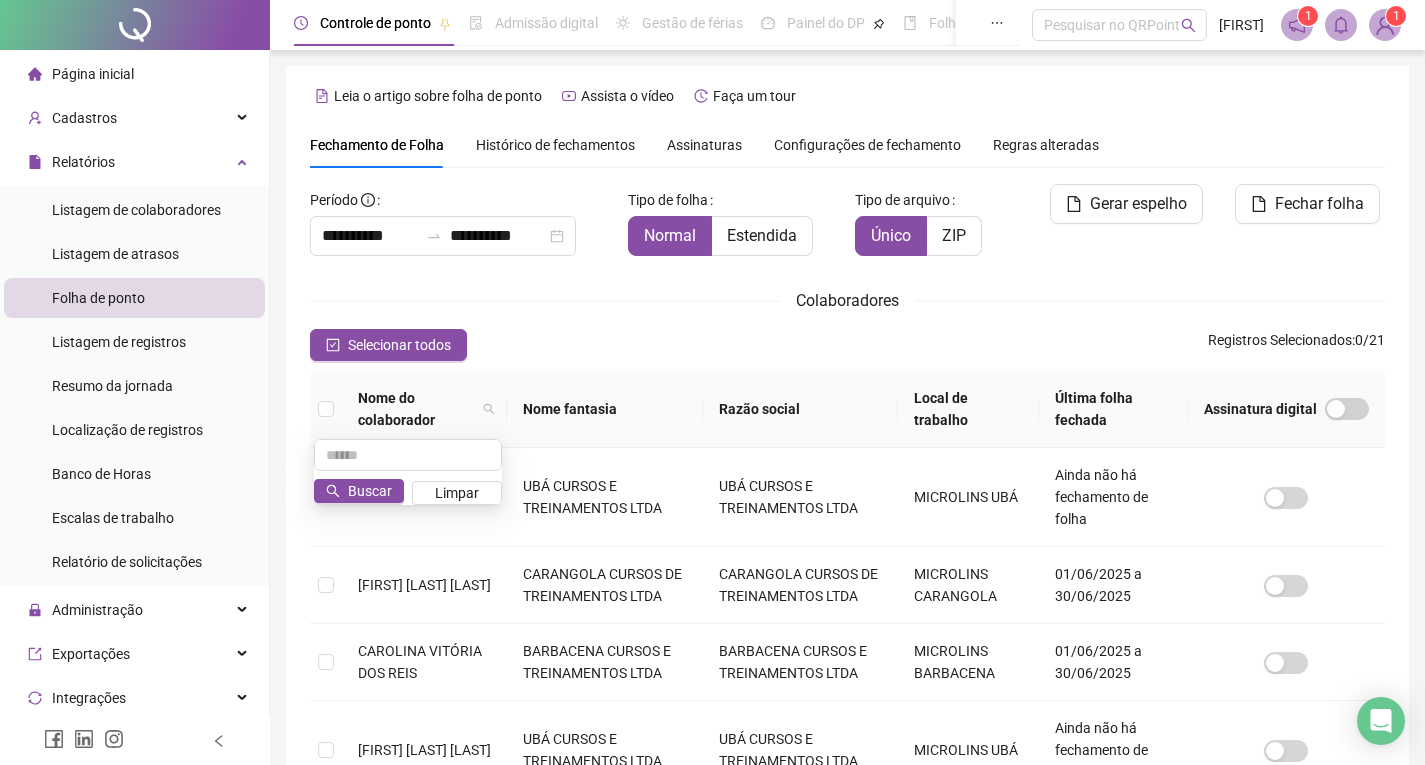 click on "Nome fantasia" at bounding box center [605, 409] 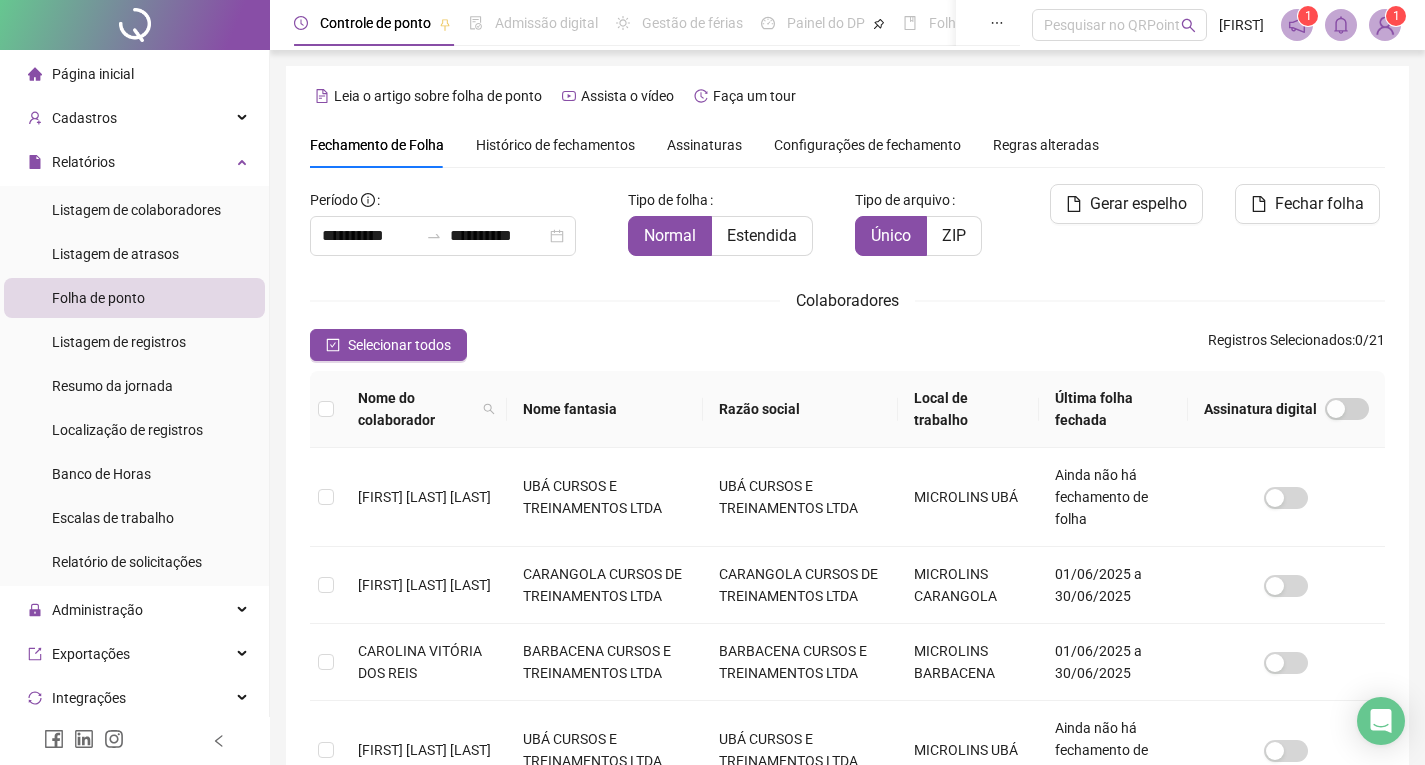 click on "Nome fantasia" at bounding box center [605, 409] 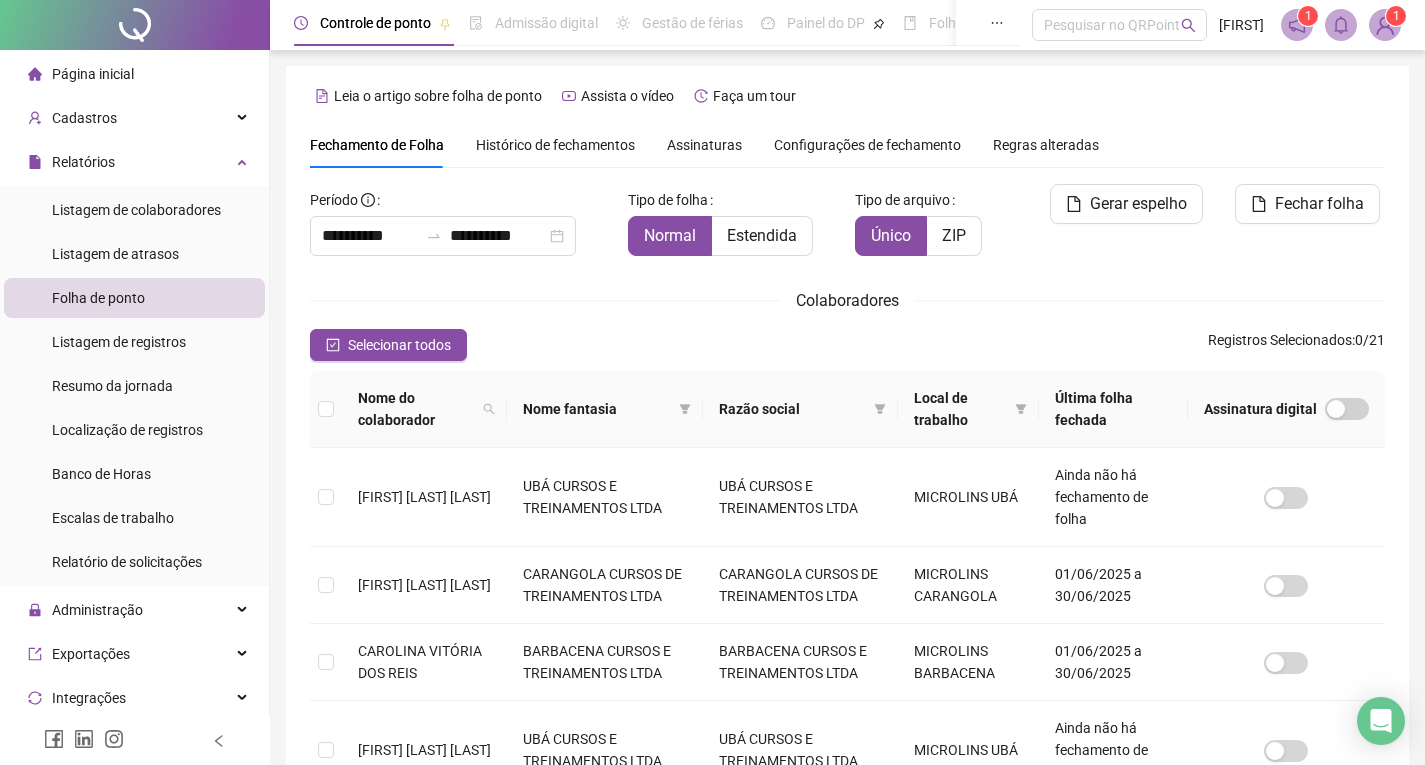 scroll, scrollTop: 27, scrollLeft: 0, axis: vertical 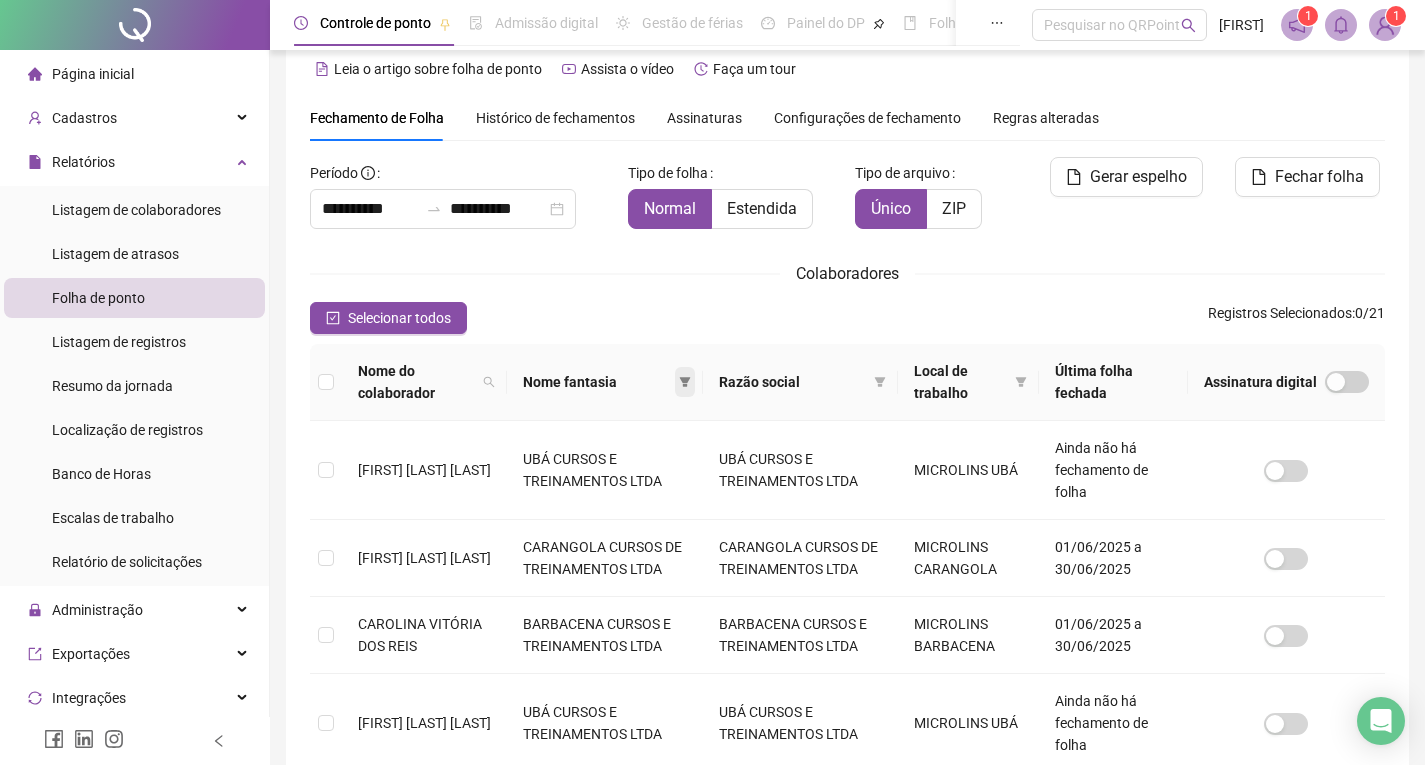 click 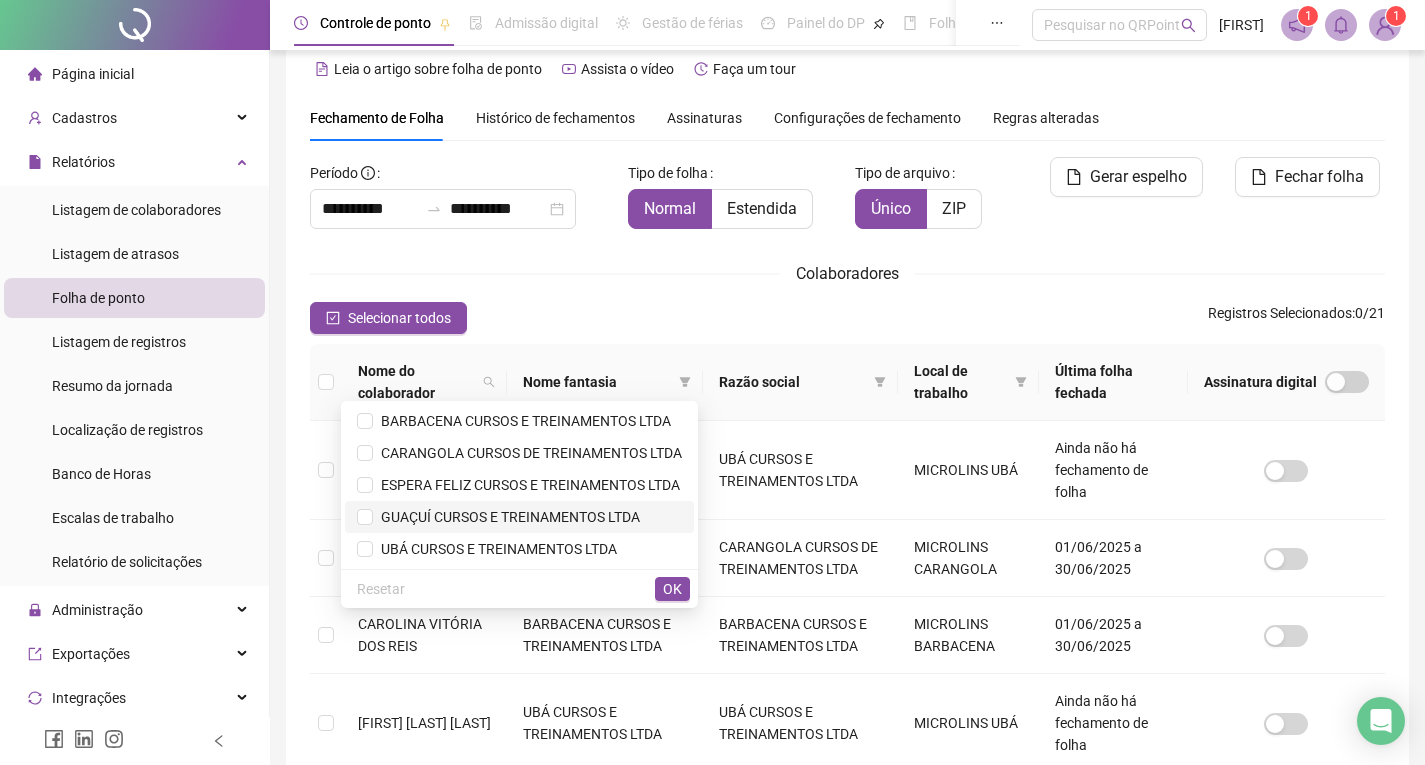 click on "GUAÇUÍ CURSOS E TREINAMENTOS LTDA" at bounding box center (506, 517) 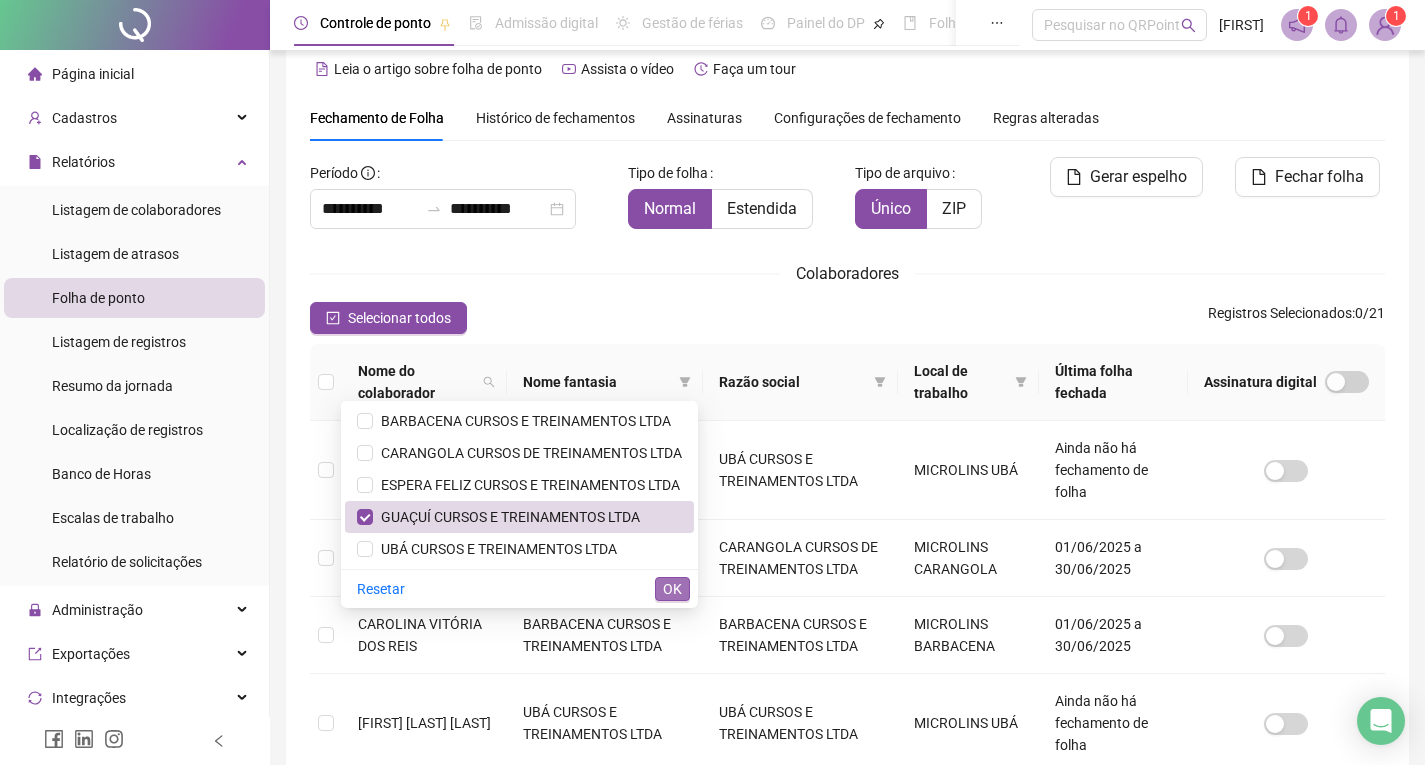 click on "OK" at bounding box center (672, 589) 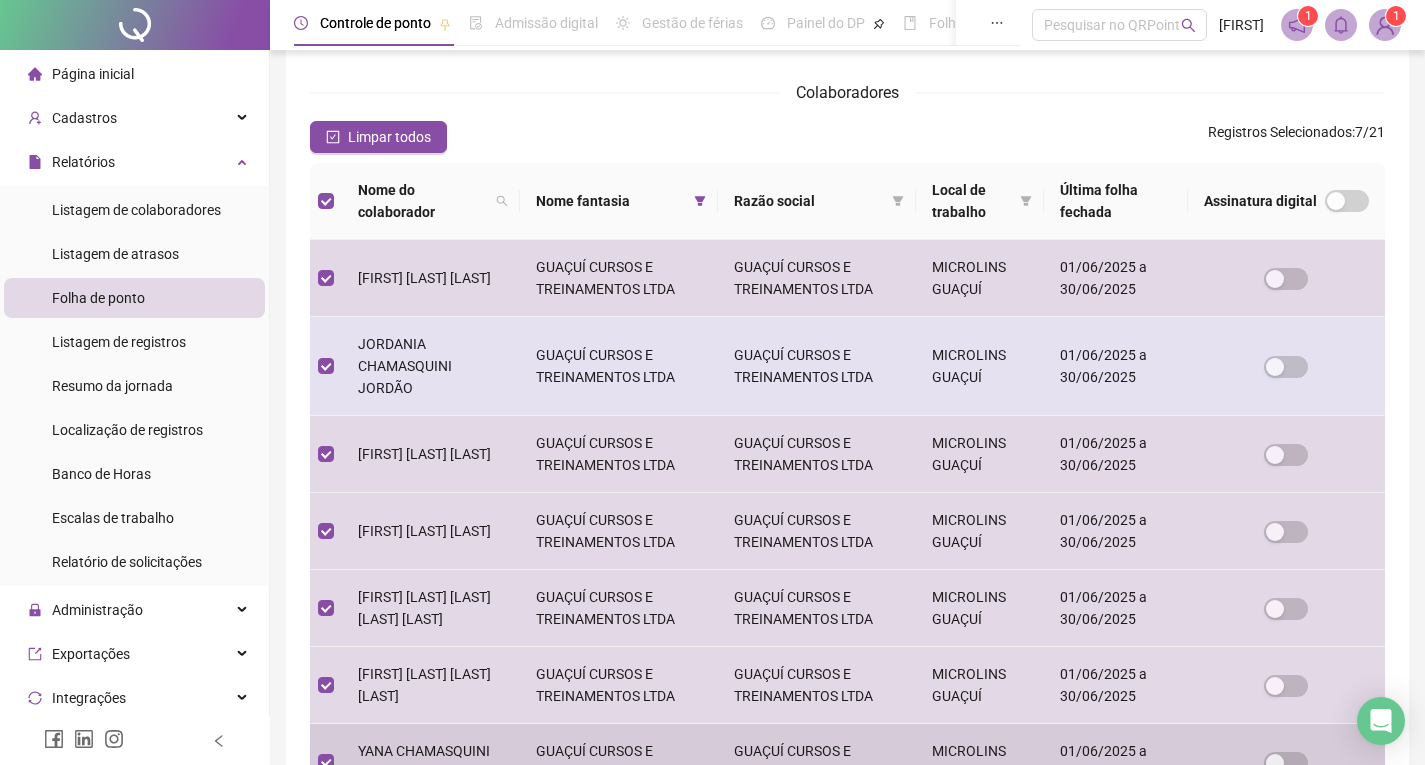 scroll, scrollTop: 0, scrollLeft: 0, axis: both 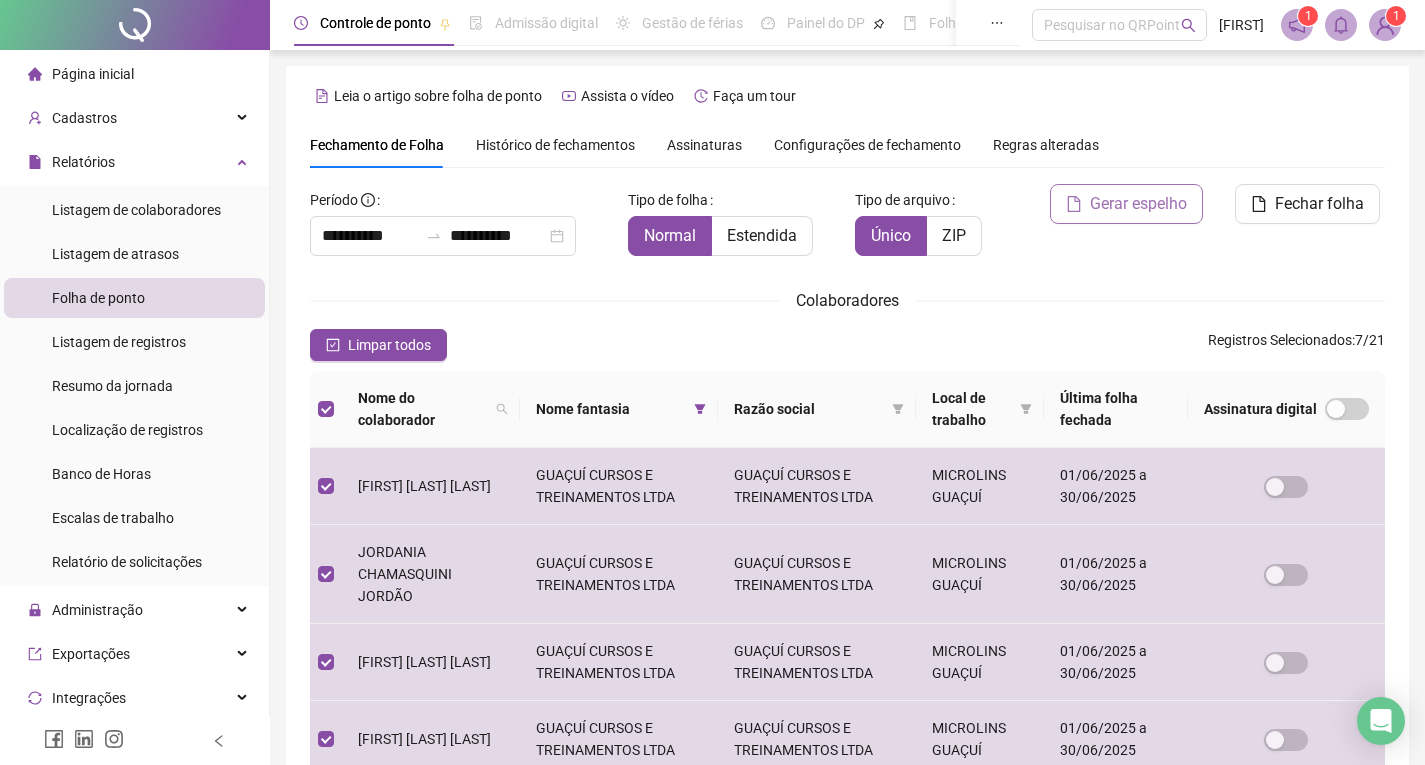 click on "Gerar espelho" at bounding box center (1138, 204) 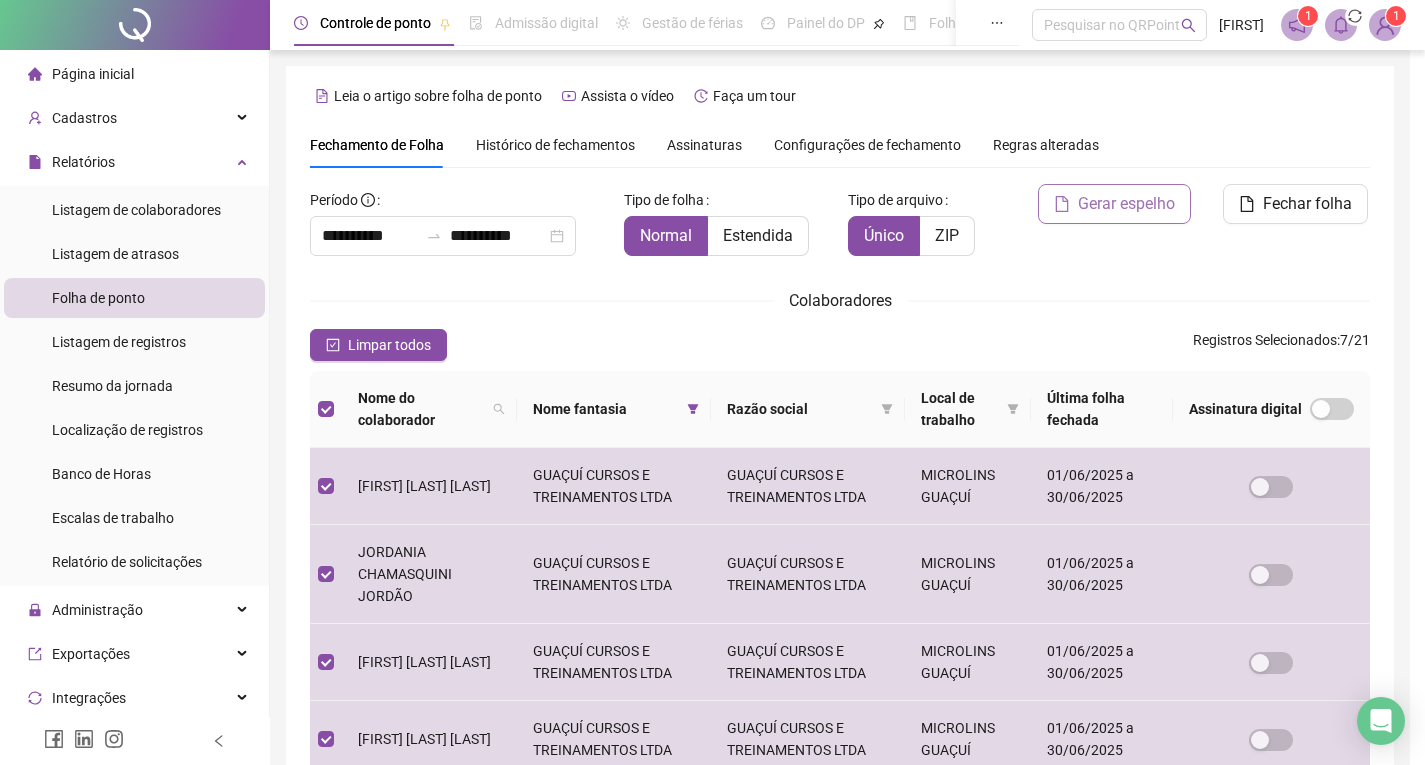 scroll, scrollTop: 27, scrollLeft: 0, axis: vertical 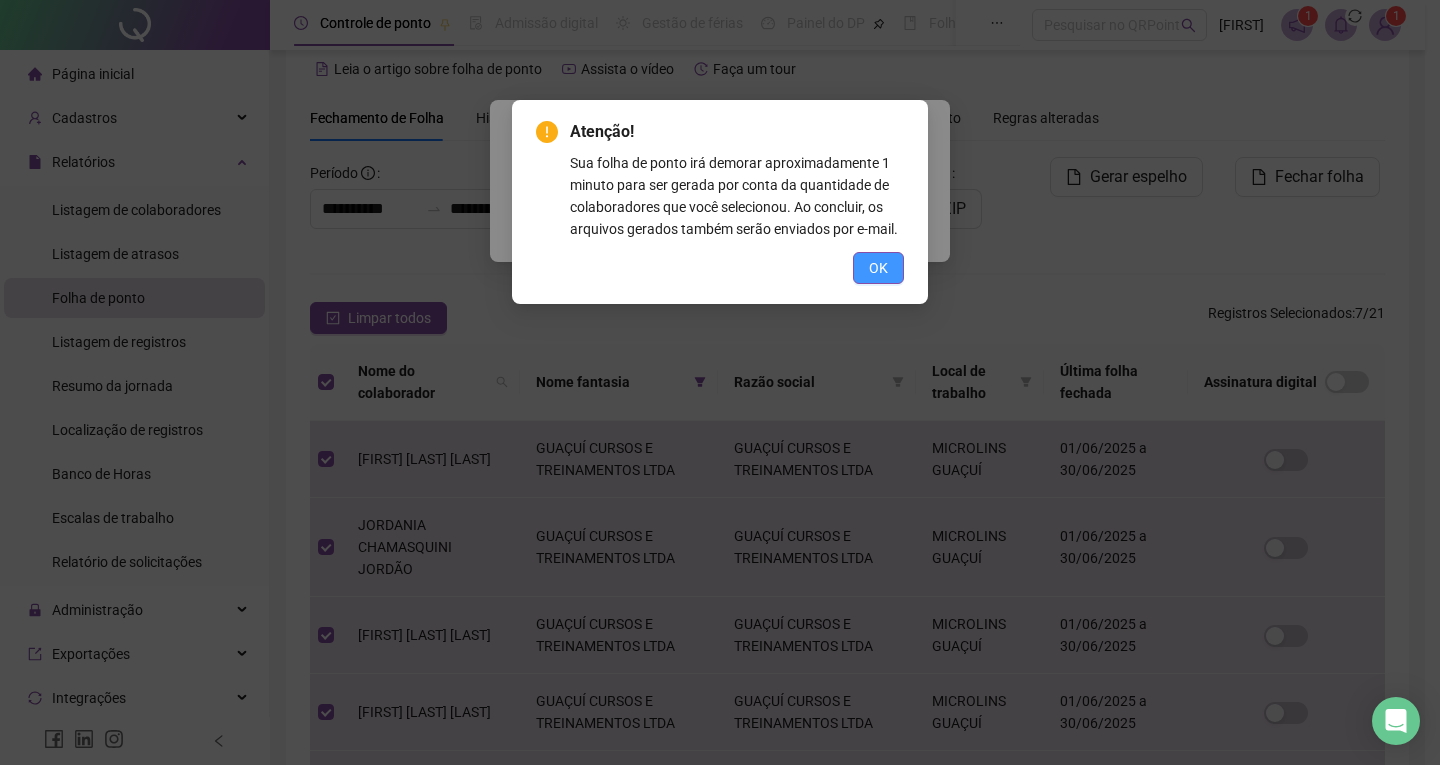 click on "OK" at bounding box center [878, 268] 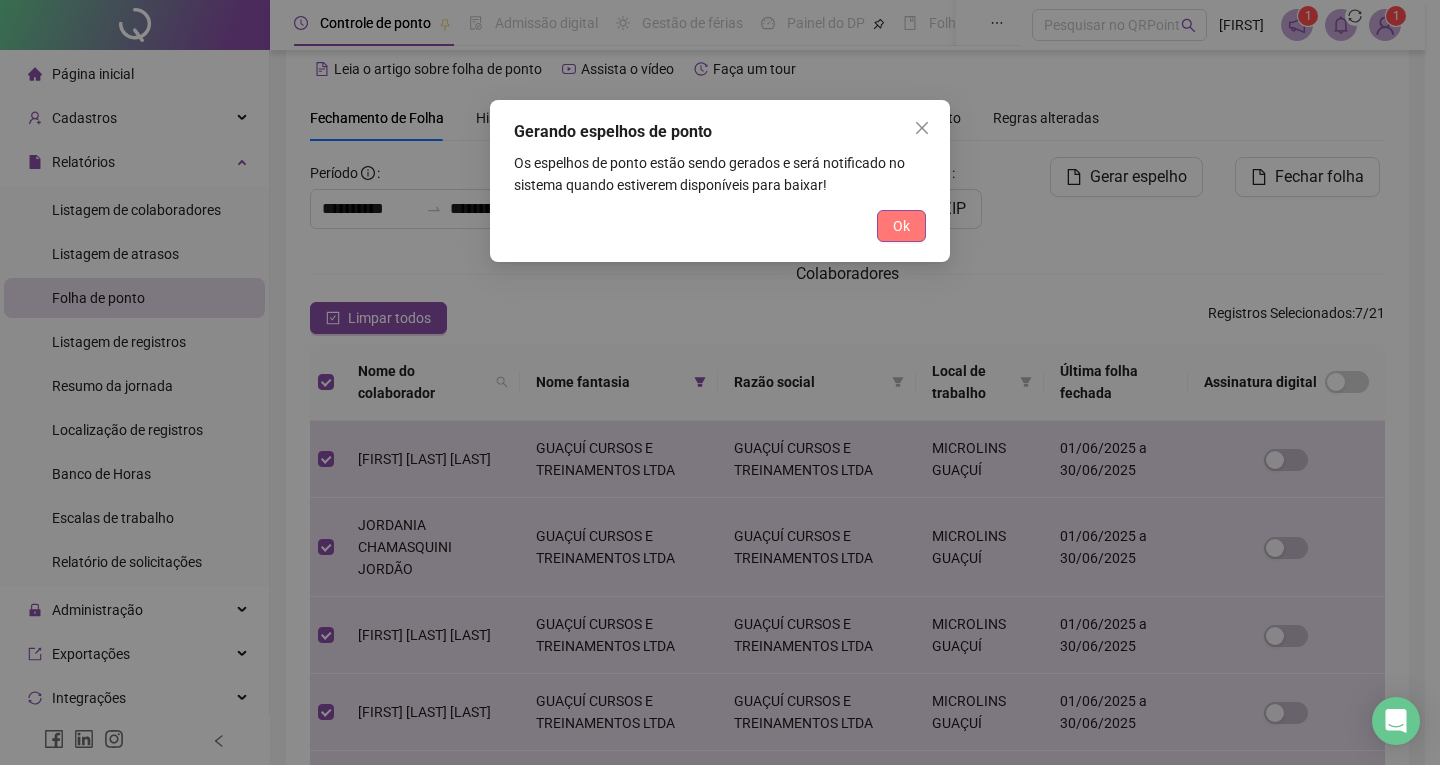 click on "Ok" at bounding box center [901, 226] 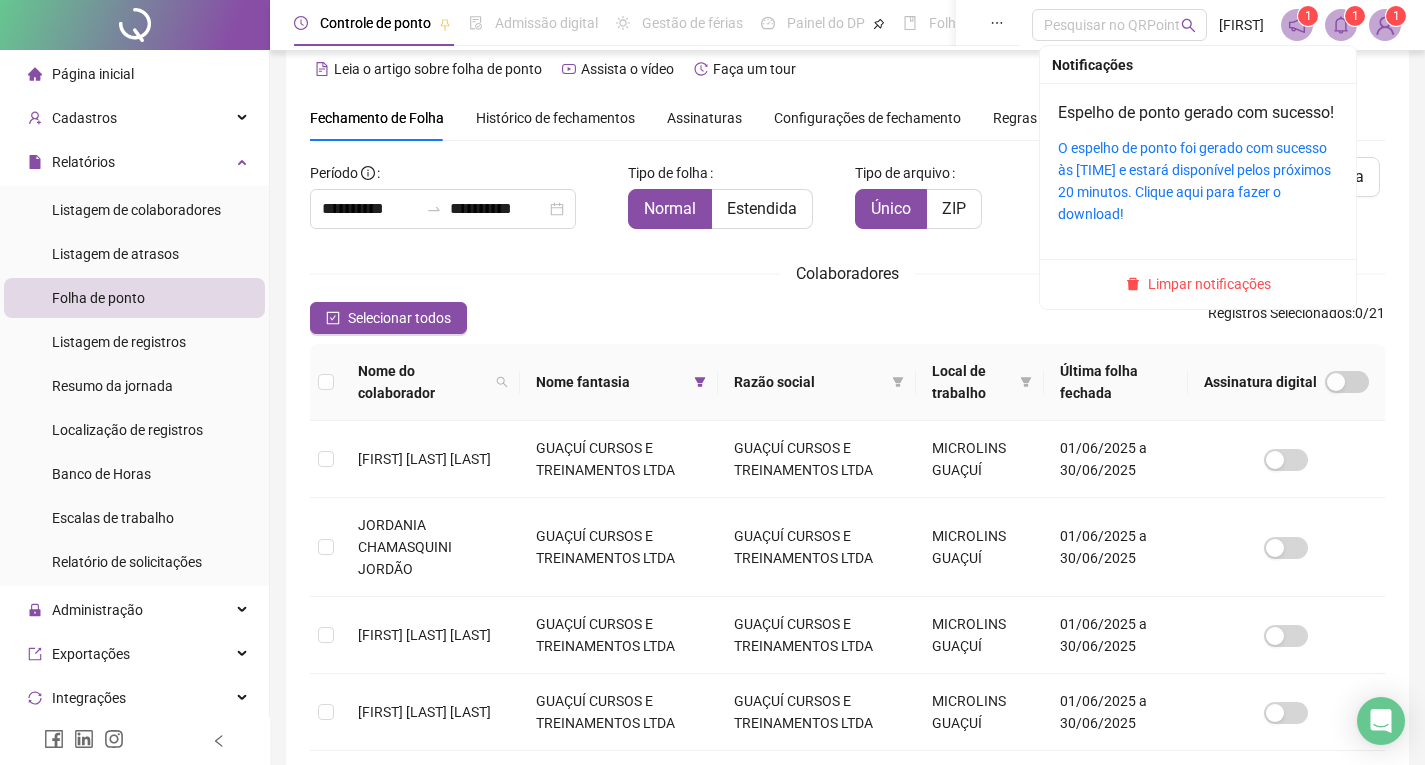 click 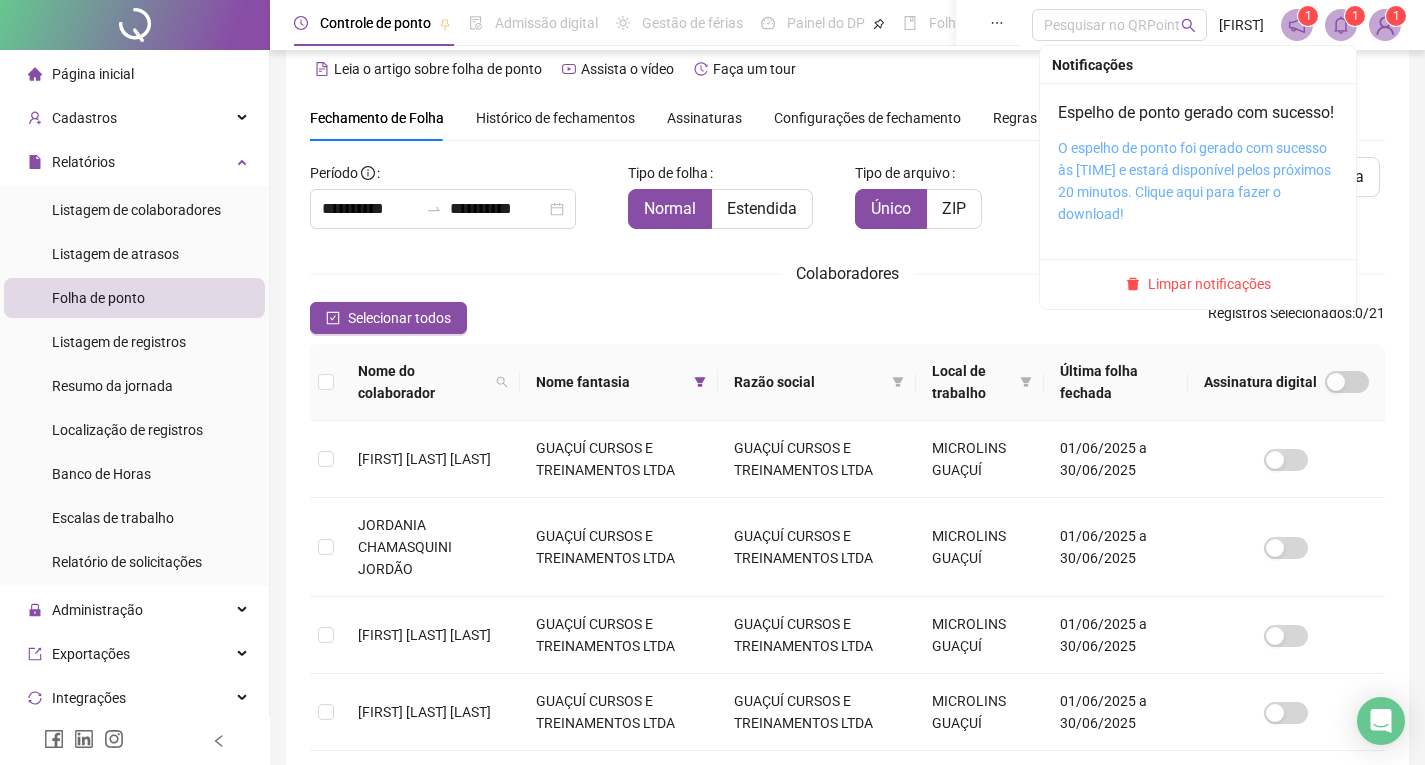 click on "O espelho de ponto foi gerado com sucesso às [TIME] e estará disponível pelos próximos 20 minutos.
Clique aqui para fazer o download!" at bounding box center (1194, 181) 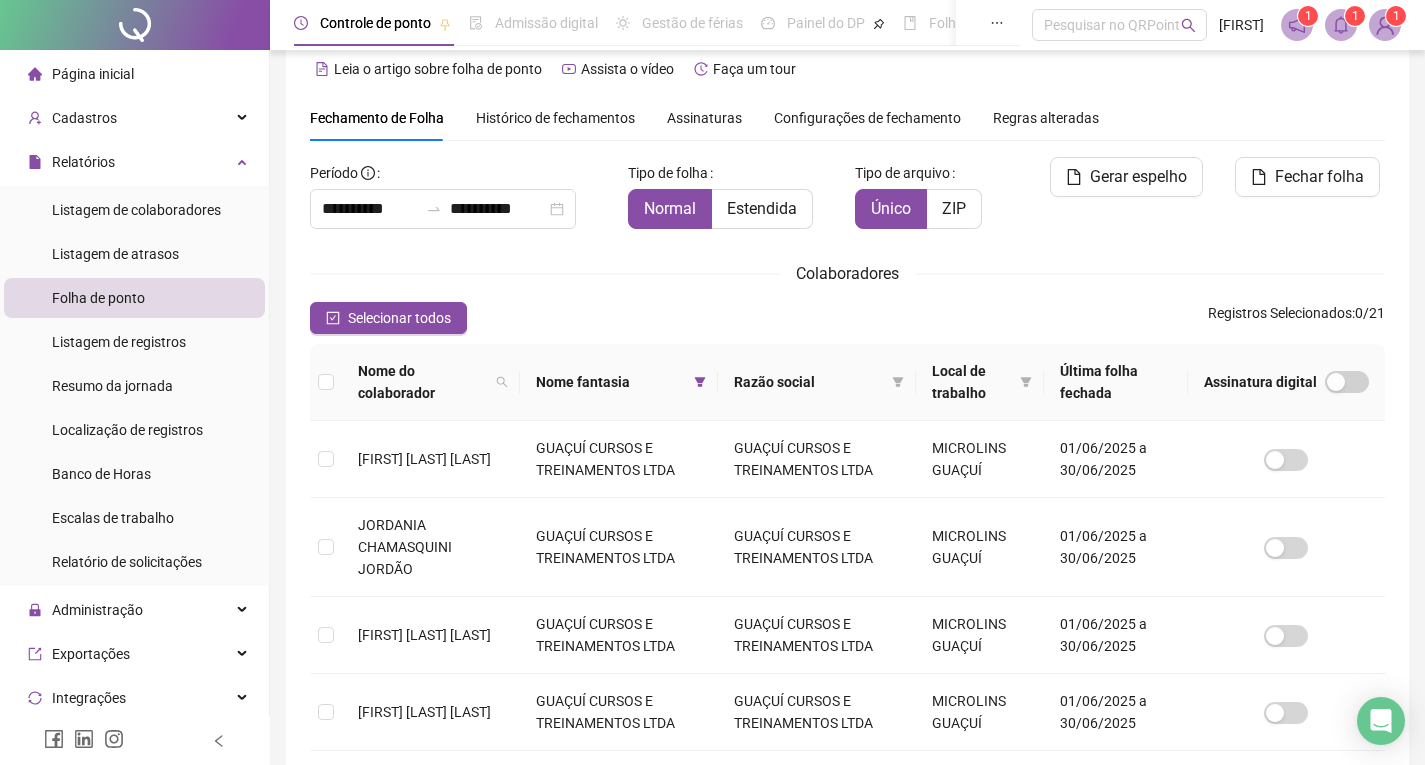 click 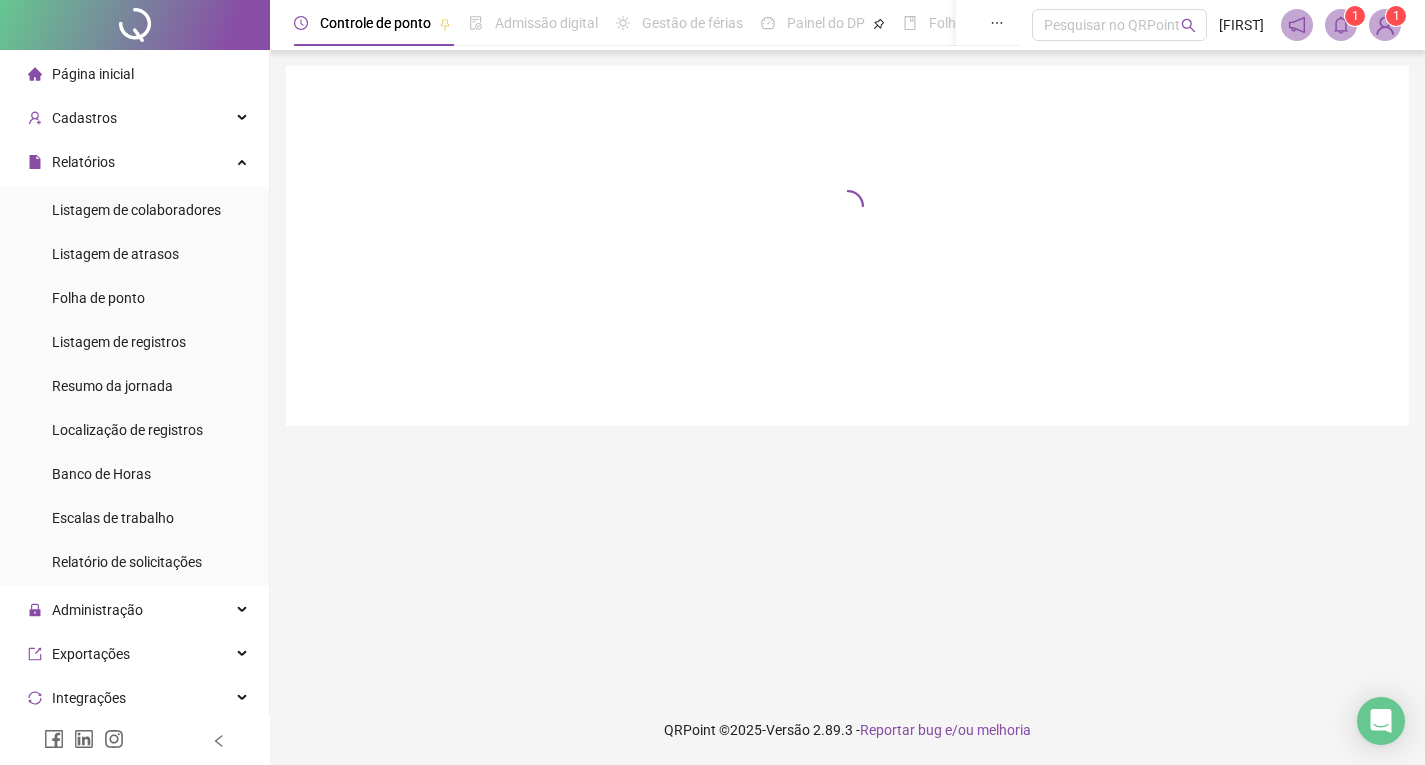scroll, scrollTop: 0, scrollLeft: 0, axis: both 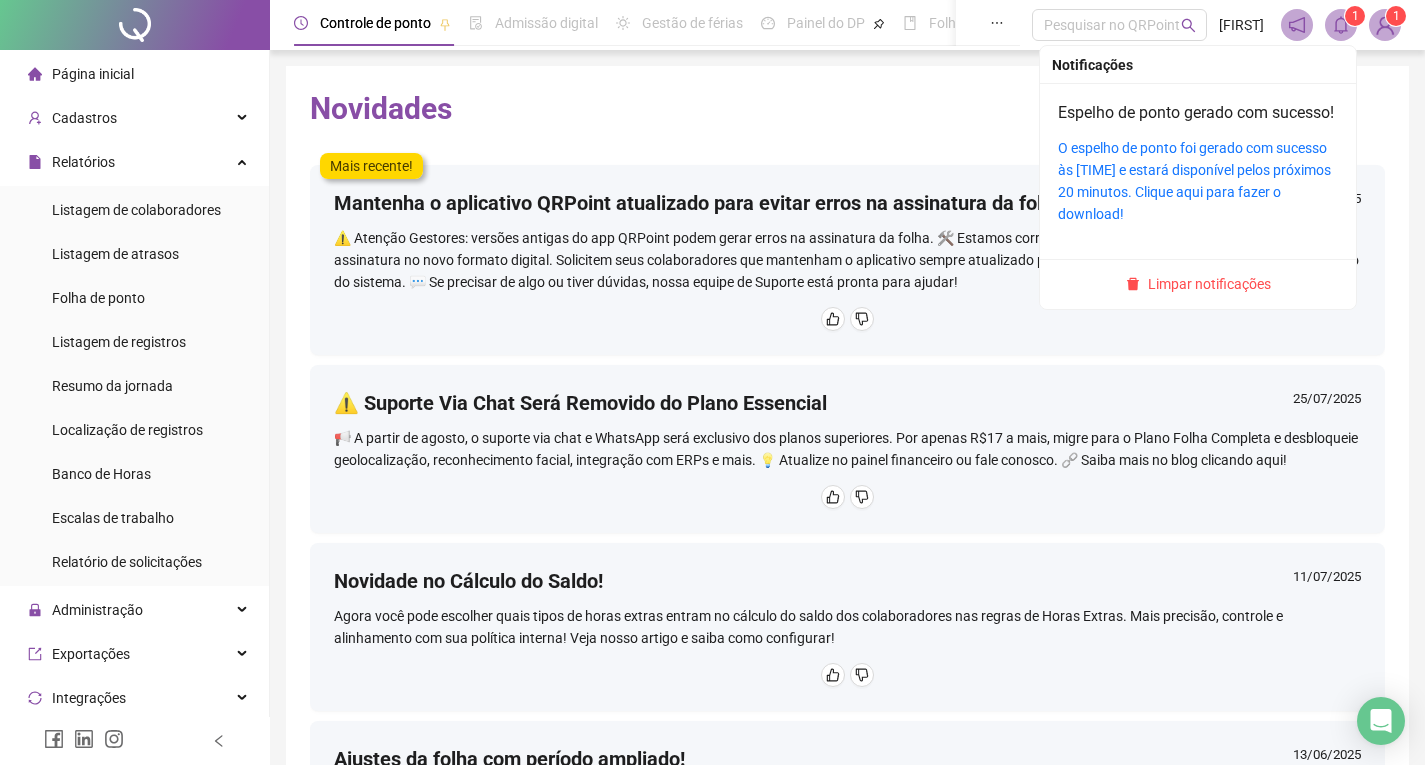 click 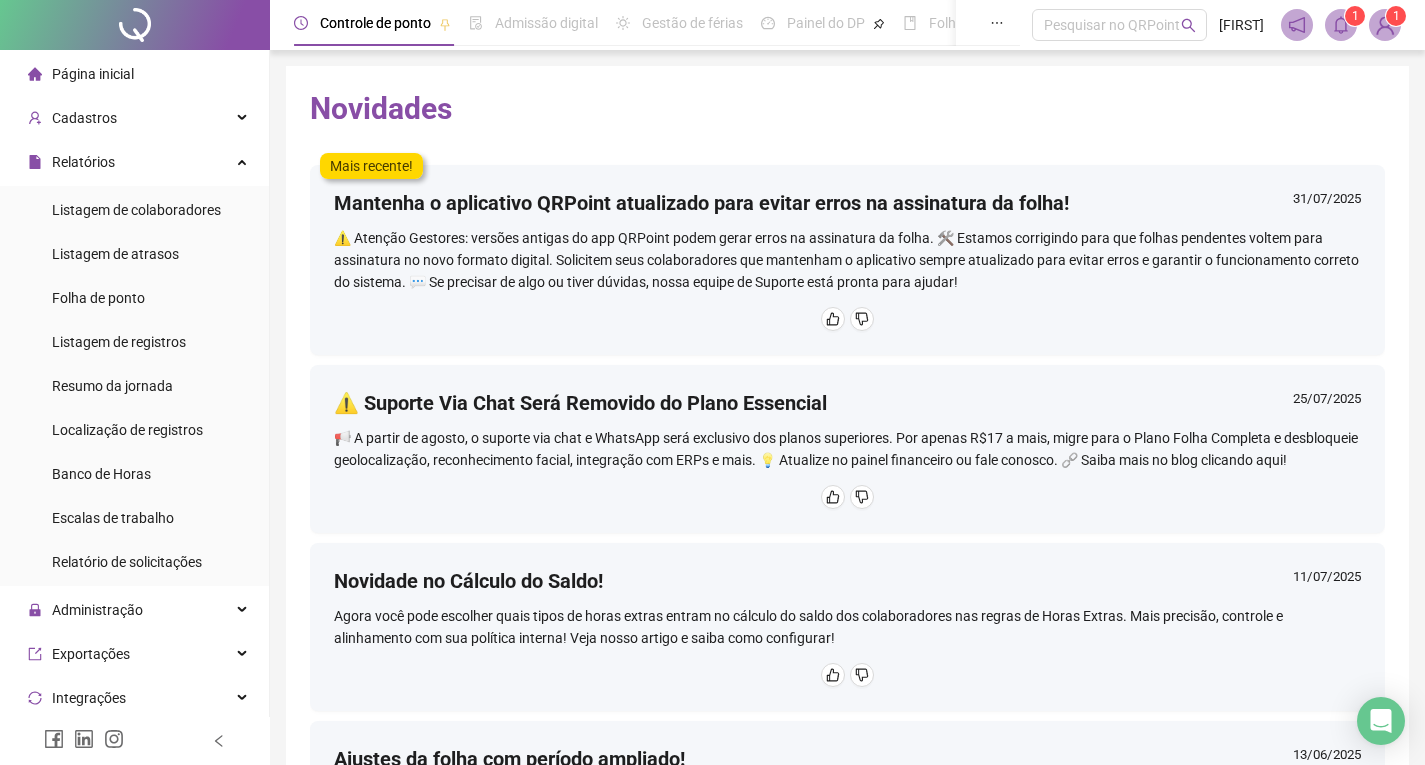 click at bounding box center [1385, 25] 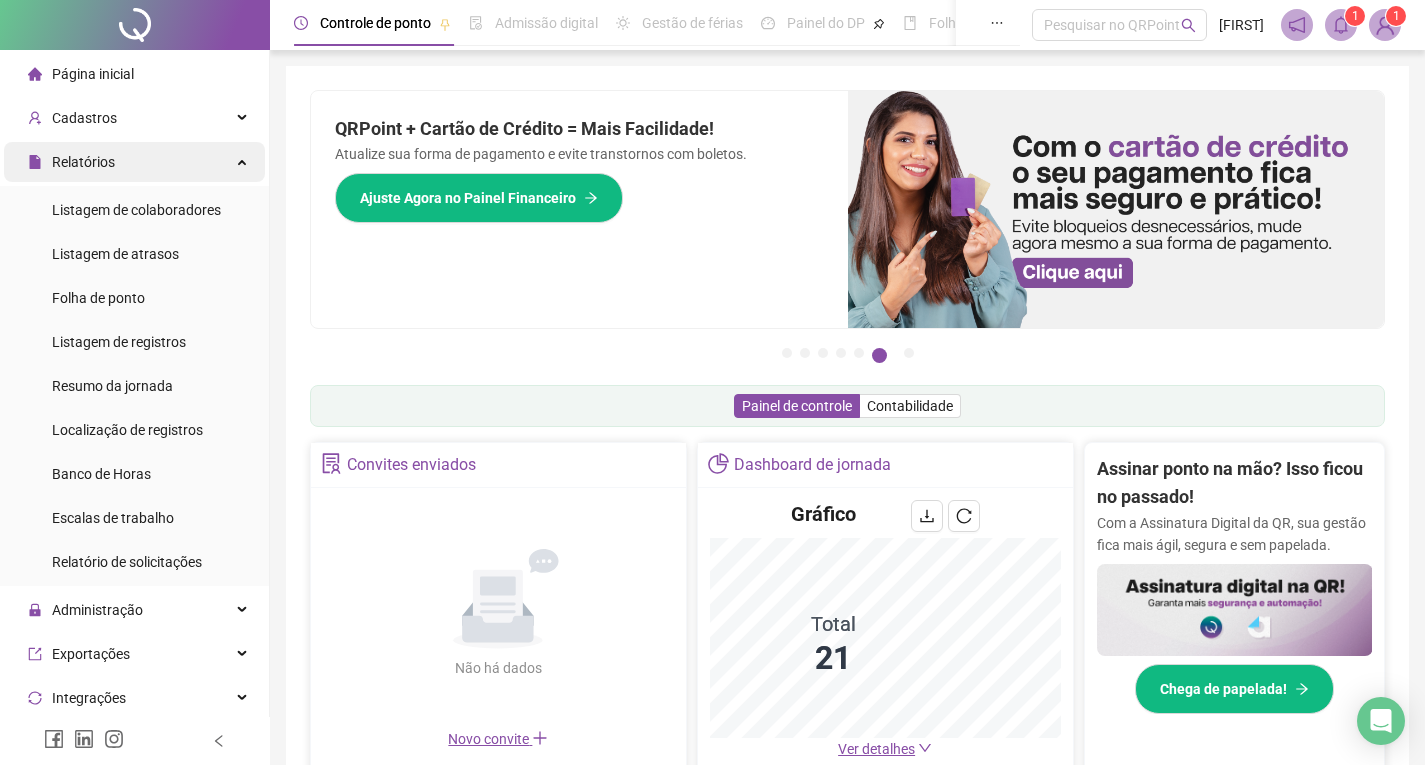click on "Relatórios" at bounding box center [134, 162] 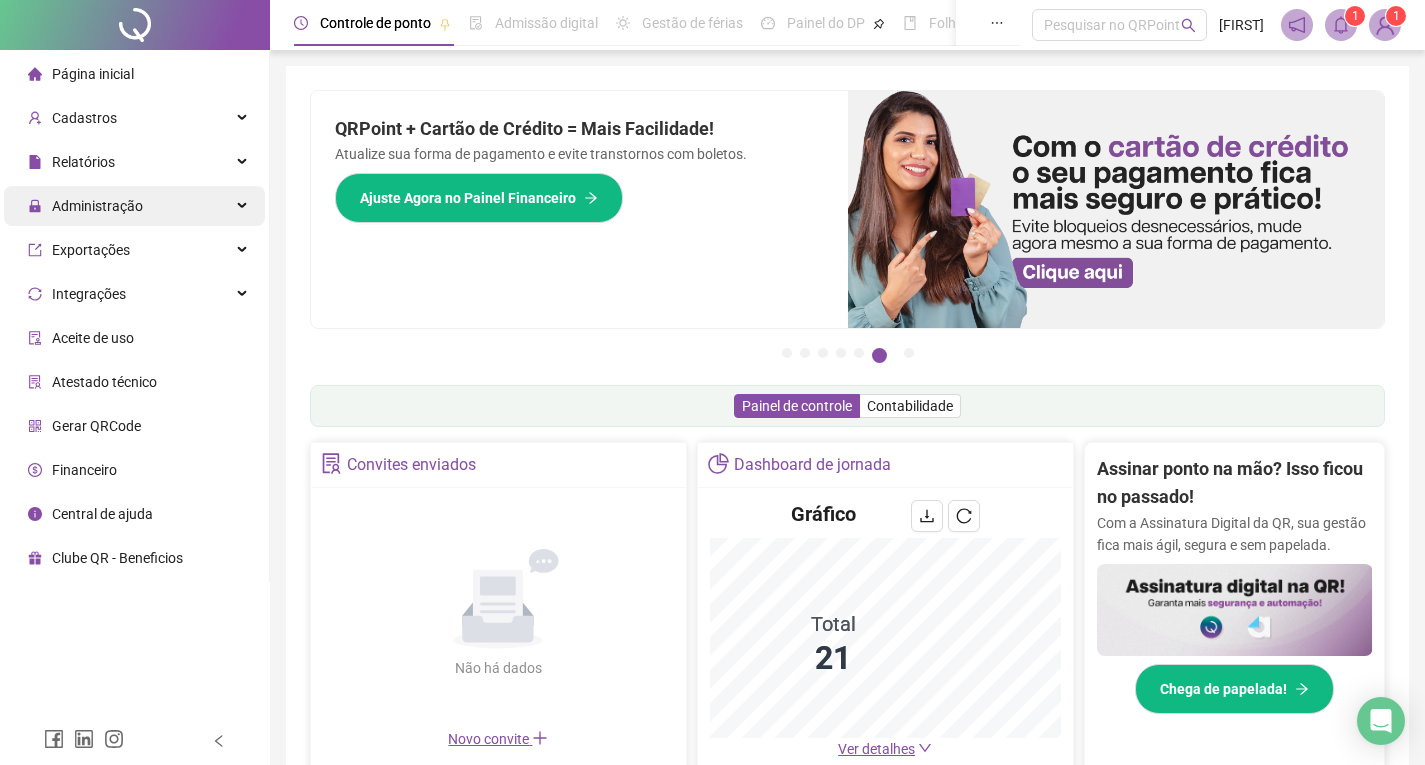 click on "Administração" at bounding box center (134, 206) 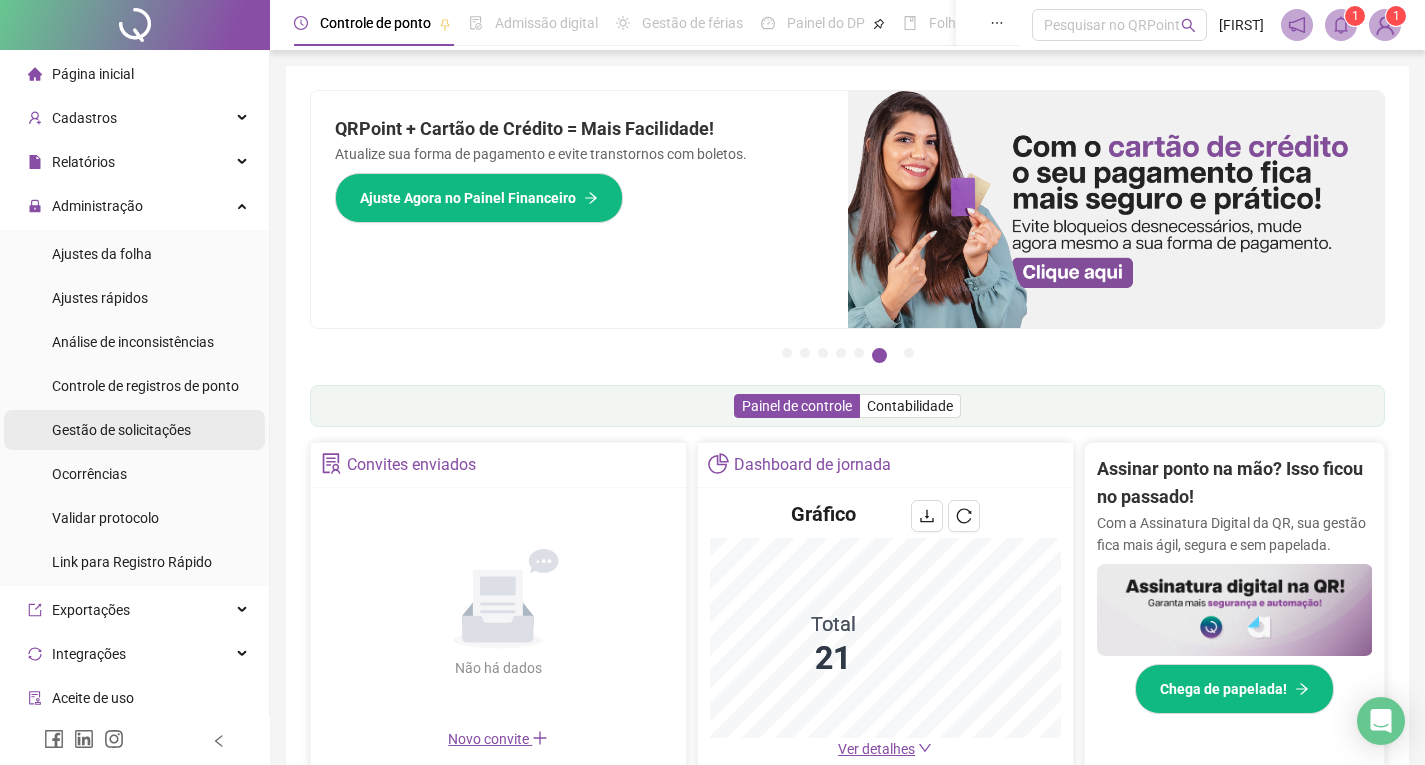 click on "Gestão de solicitações" at bounding box center [134, 430] 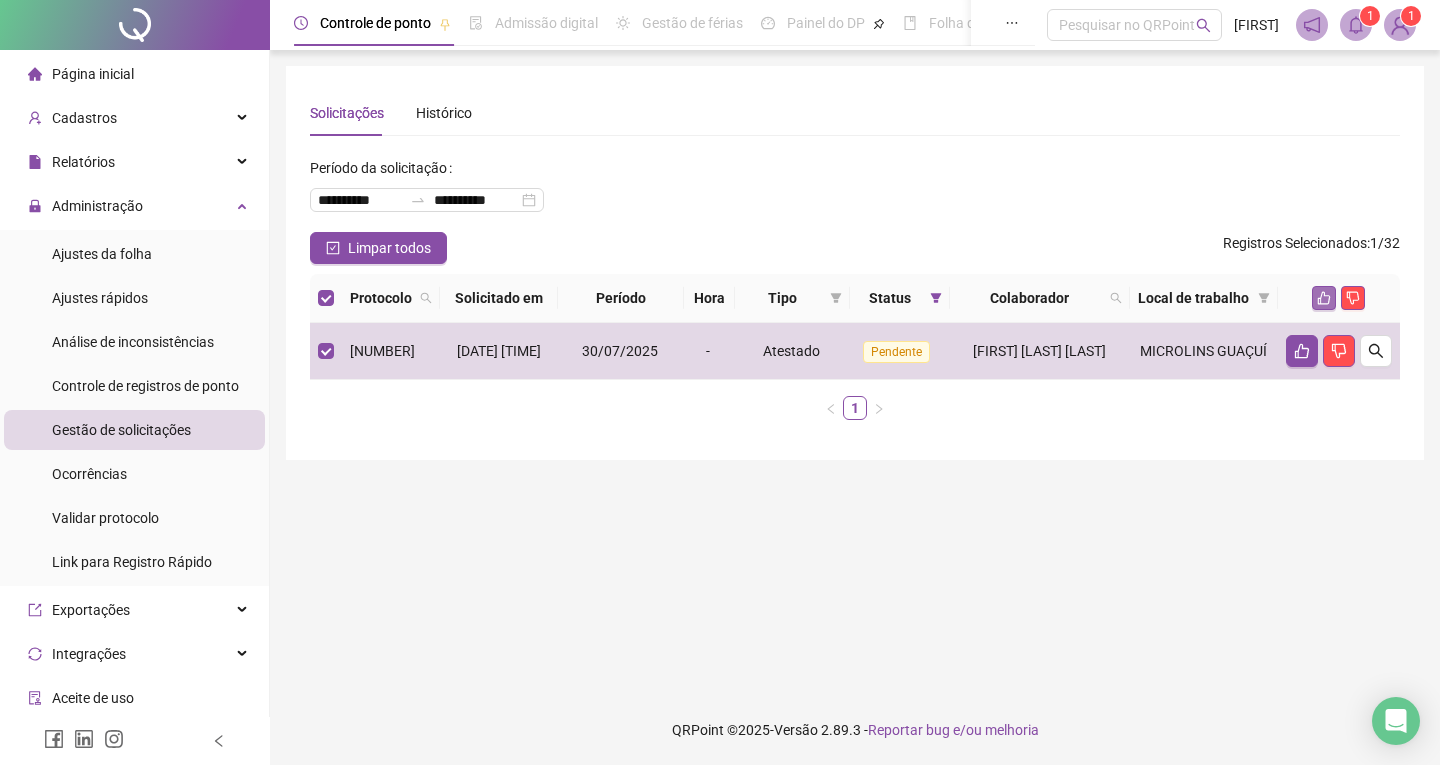 click 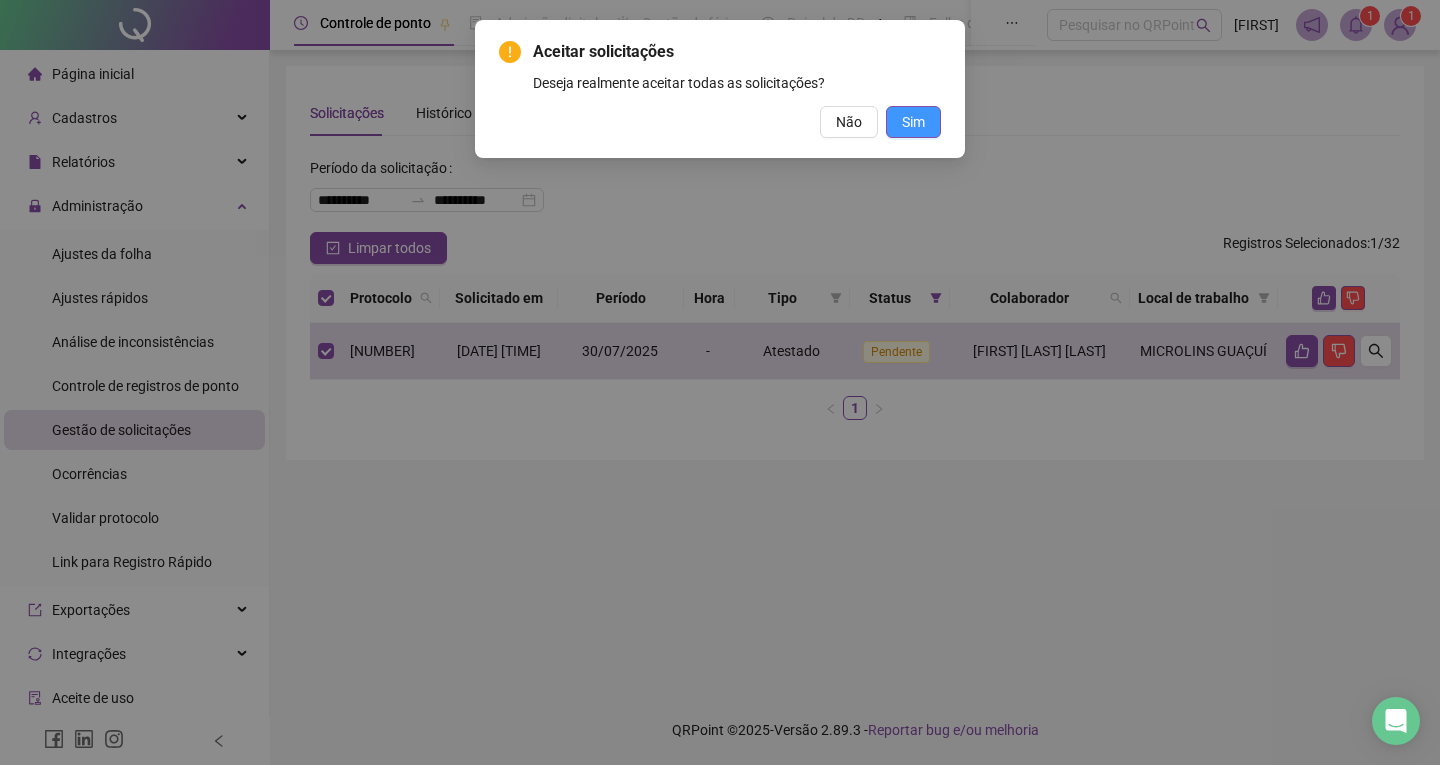 click on "Sim" at bounding box center (913, 122) 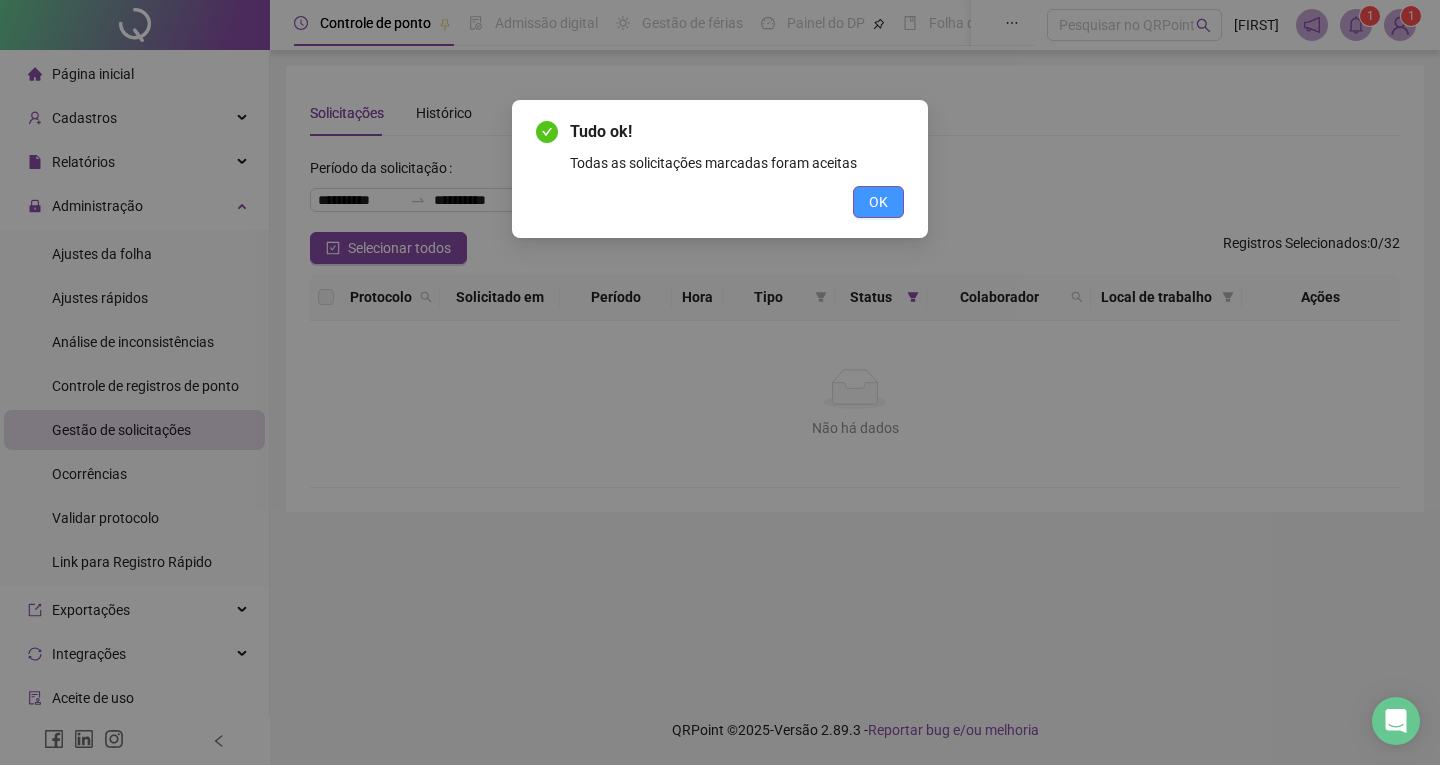 click on "OK" at bounding box center (878, 202) 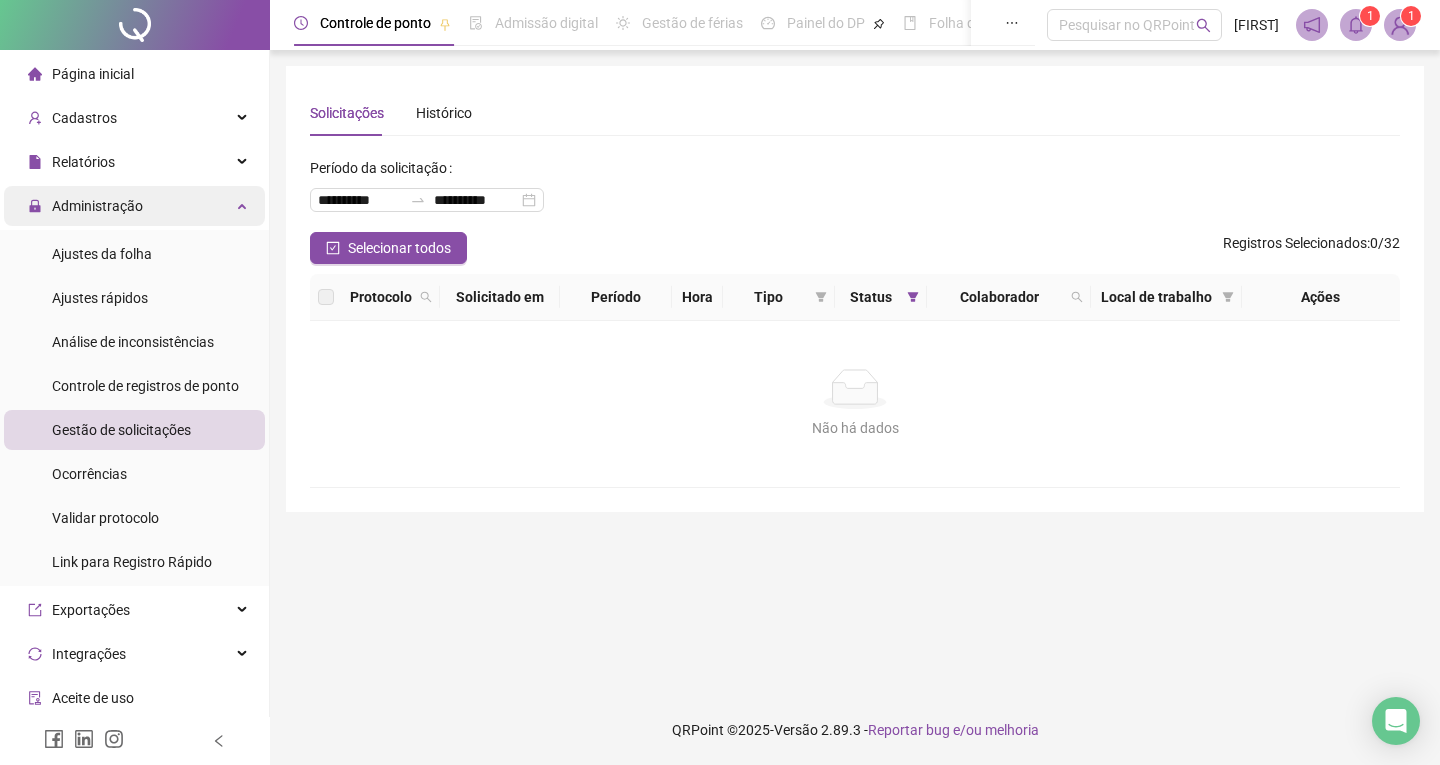 click at bounding box center (244, 204) 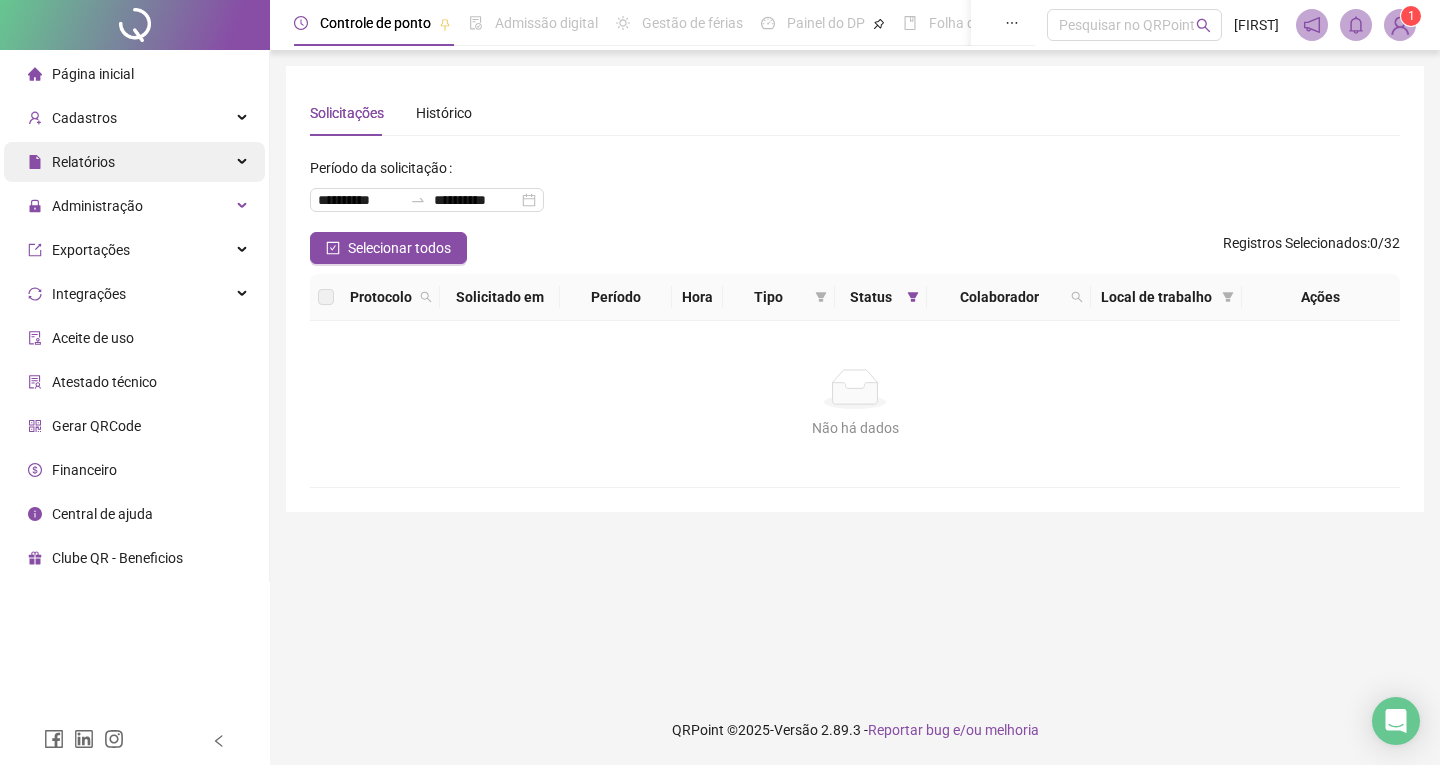 click on "Relatórios" at bounding box center [134, 162] 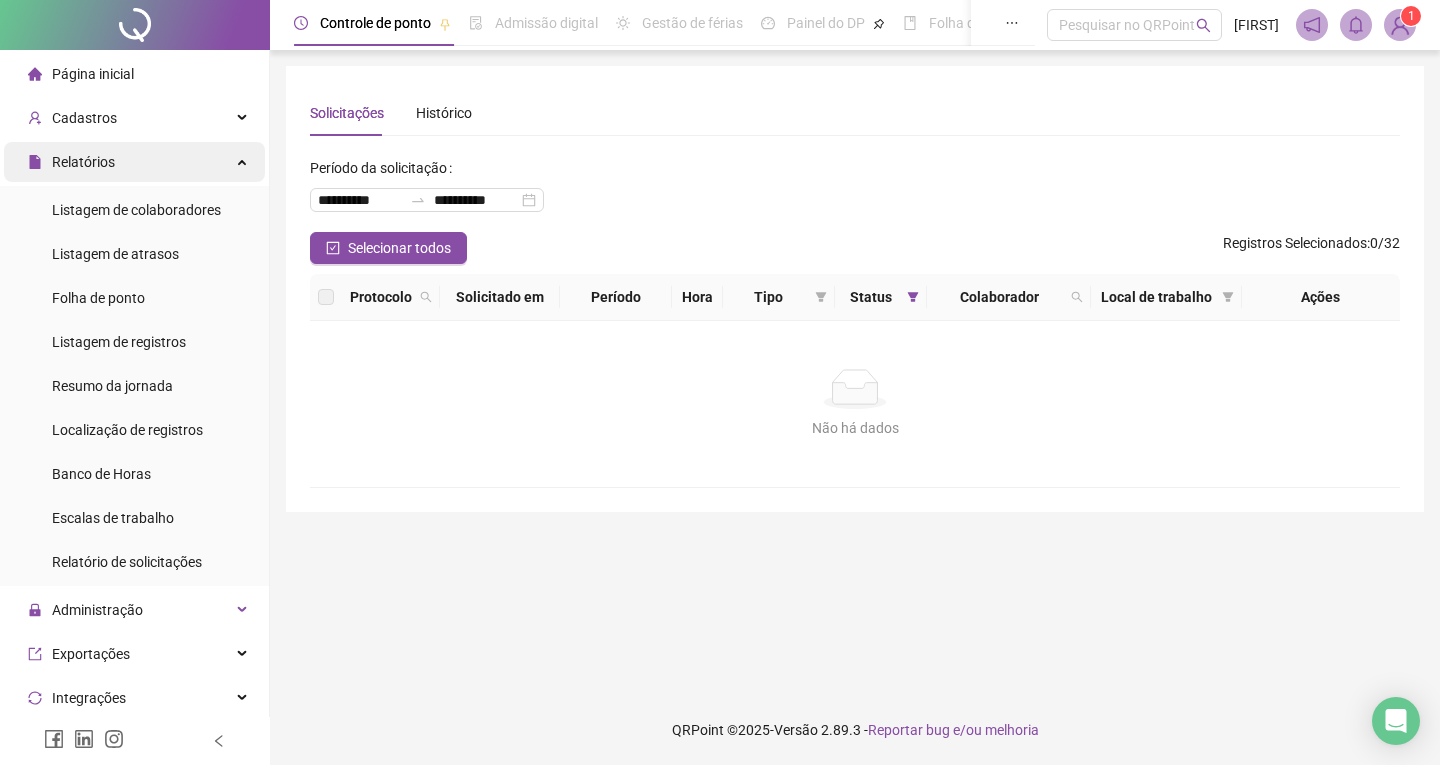 click on "Relatórios" at bounding box center (134, 162) 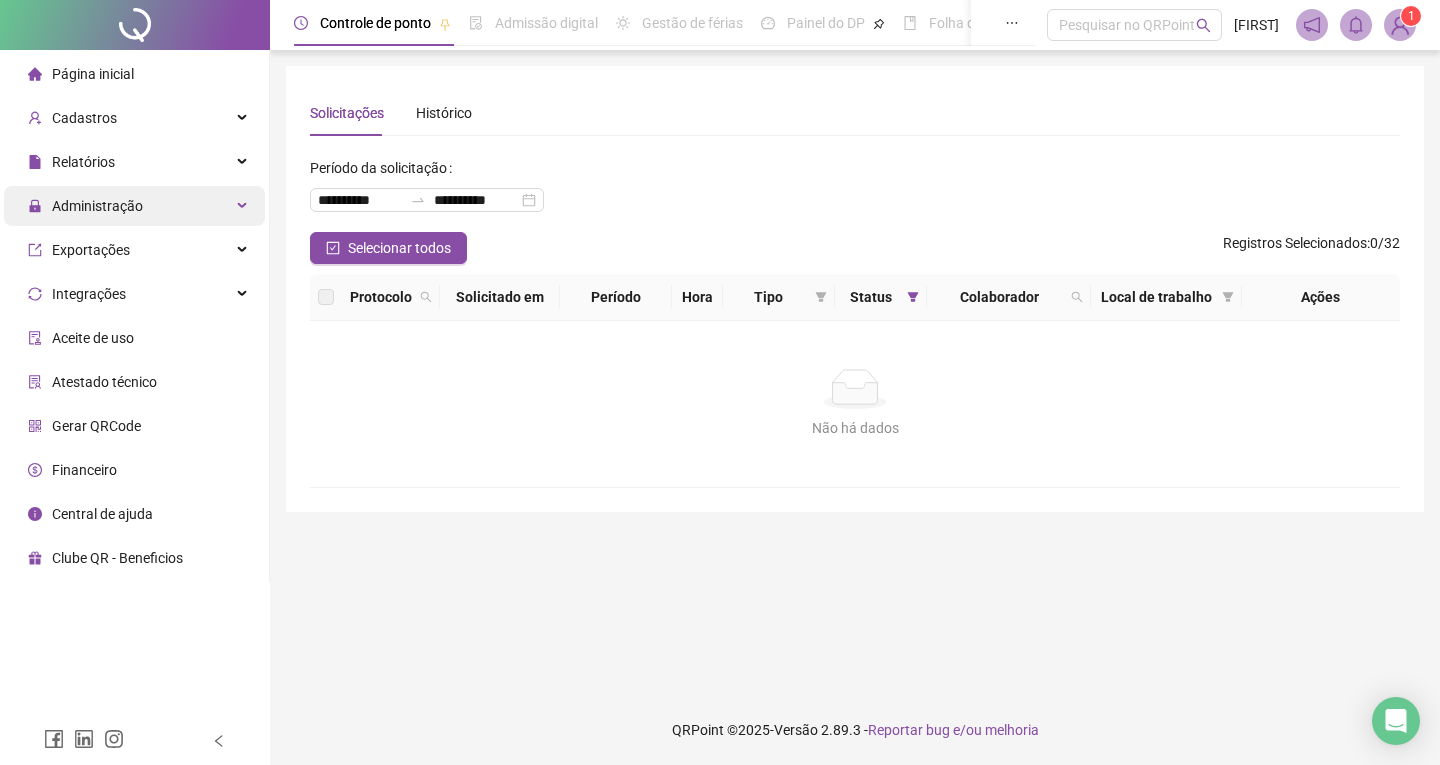 click on "Administração" at bounding box center [134, 206] 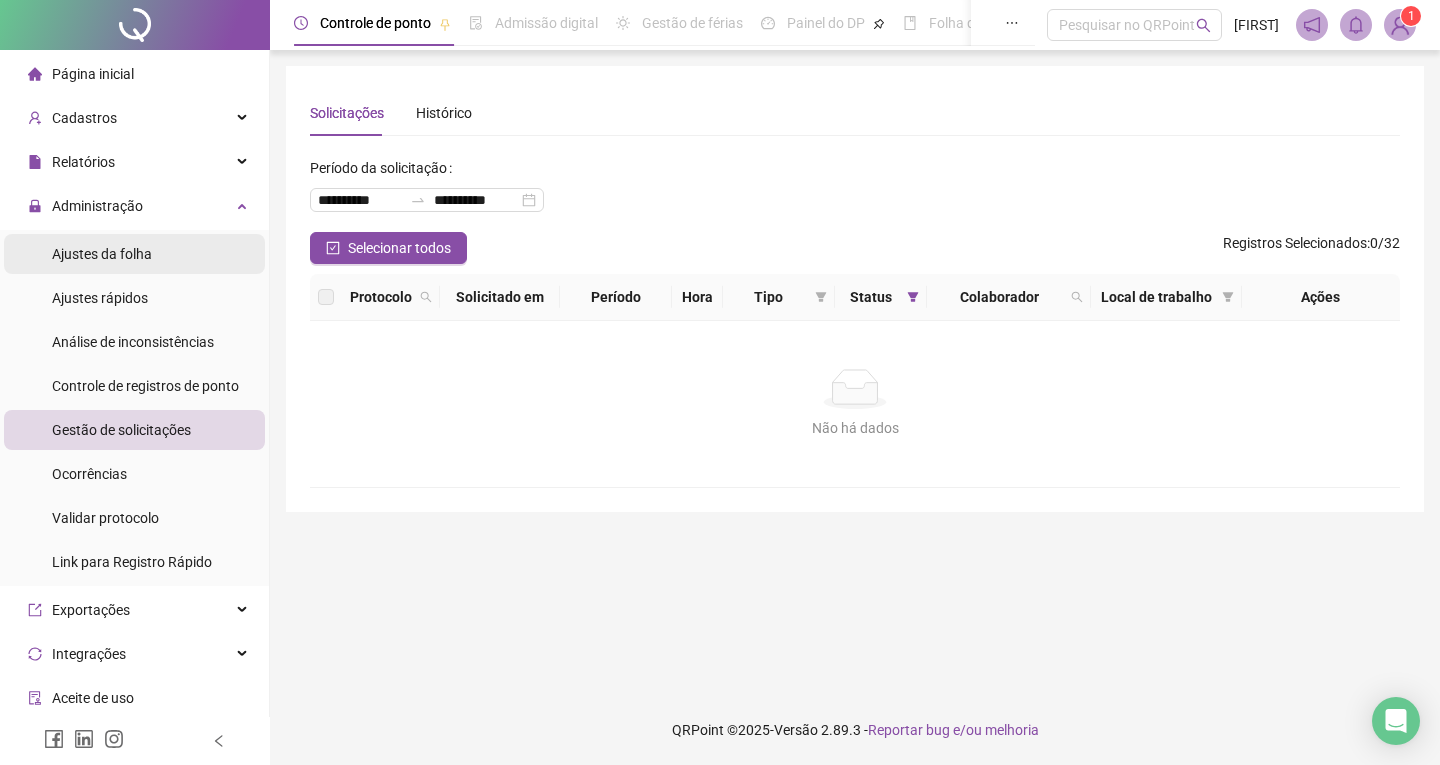 click on "Ajustes da folha" at bounding box center (134, 254) 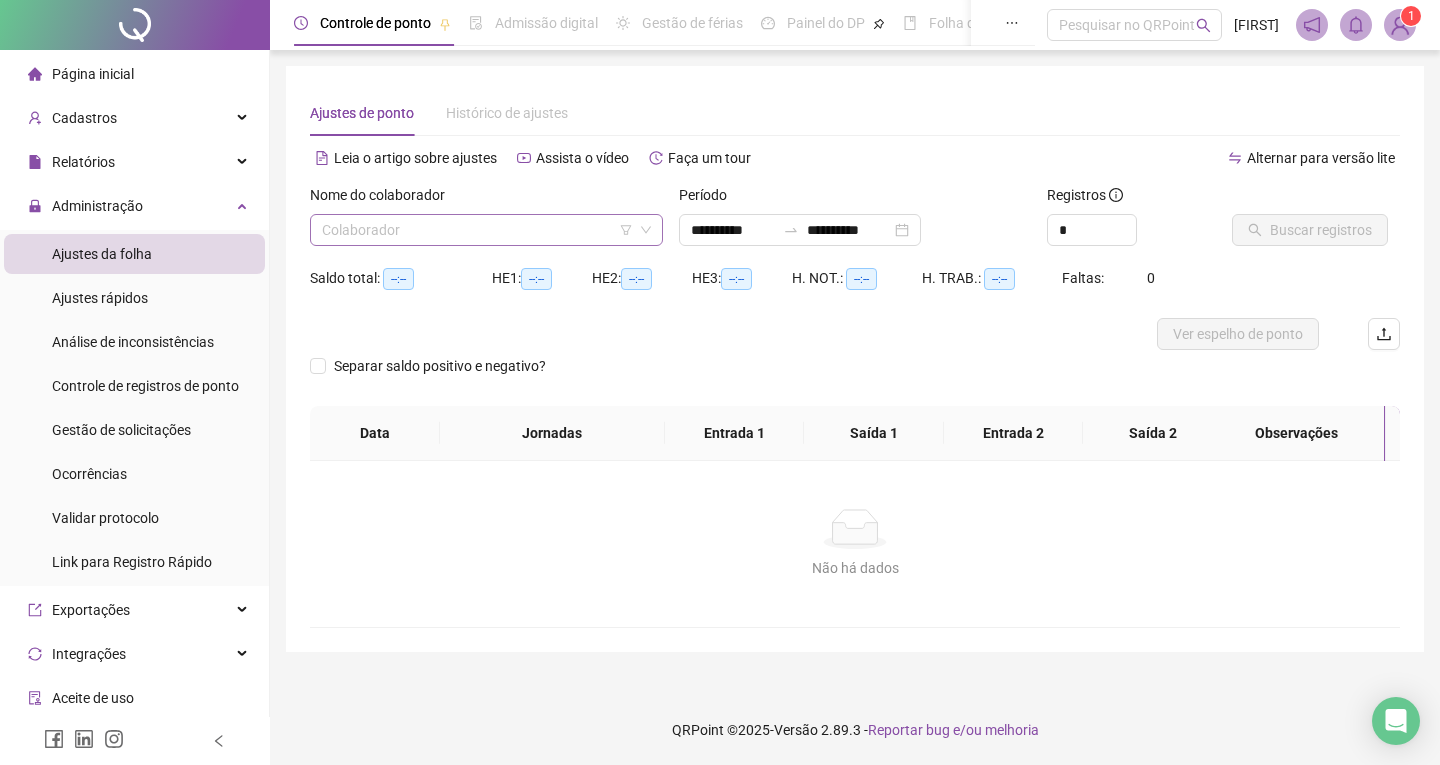 click at bounding box center (477, 230) 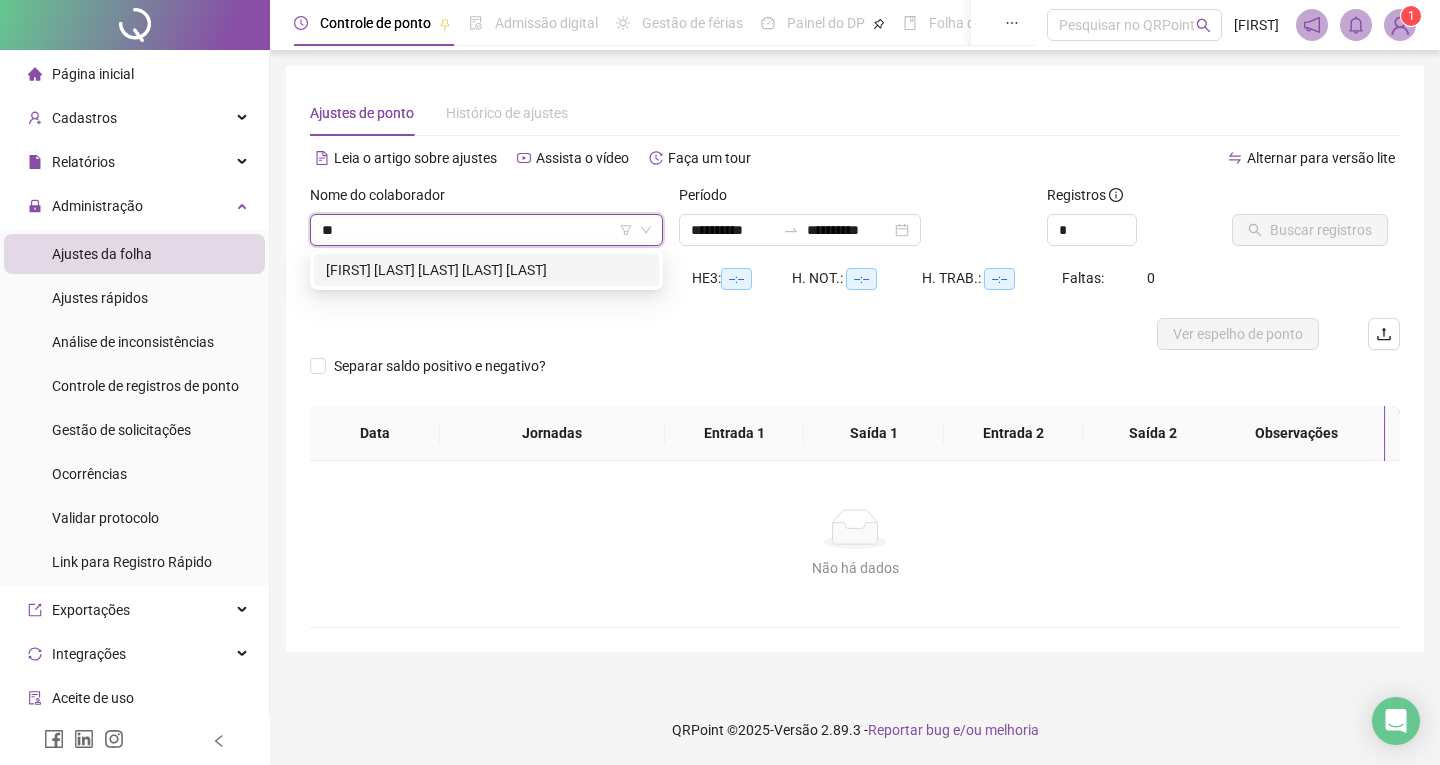 type on "***" 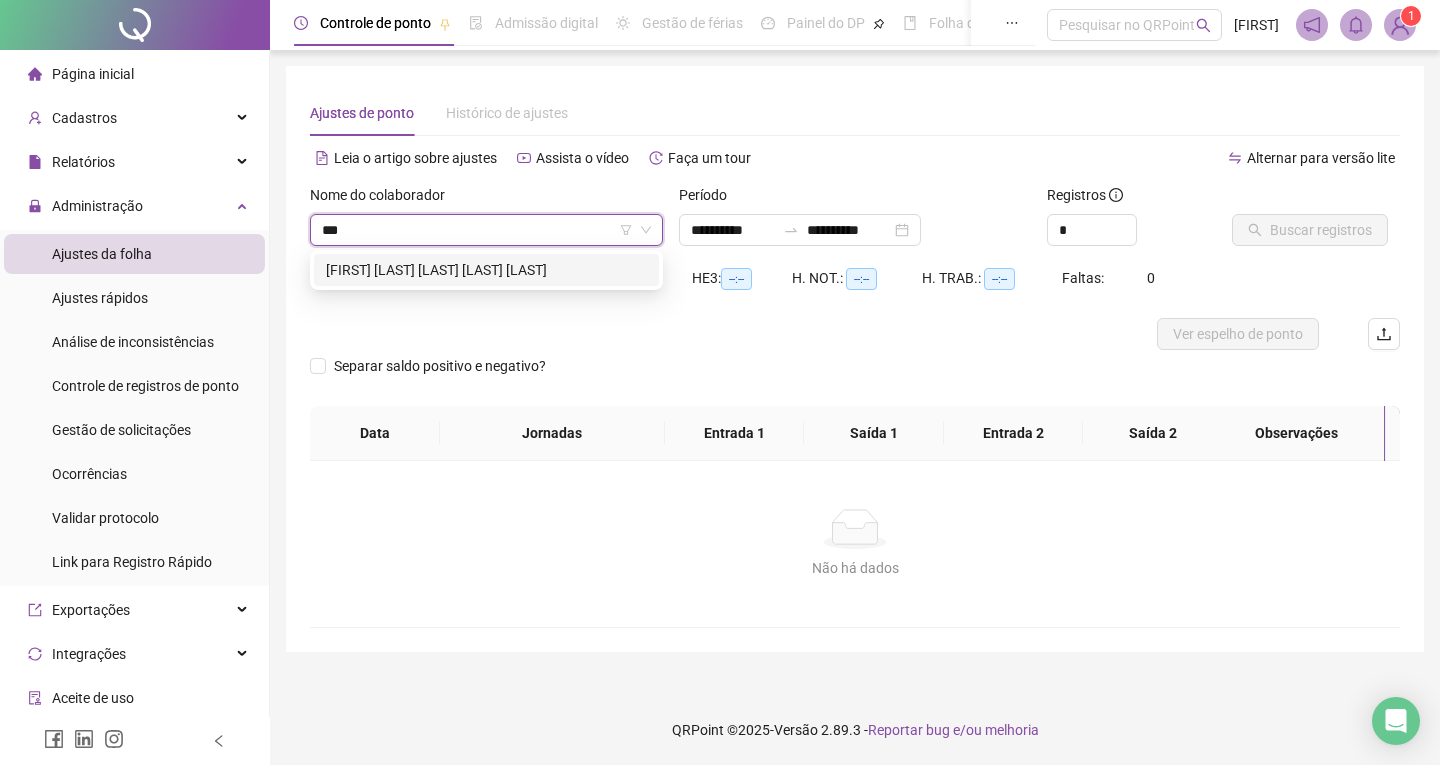 click on "[FIRST] [LAST] [LAST] [LAST] [LAST]" at bounding box center (486, 270) 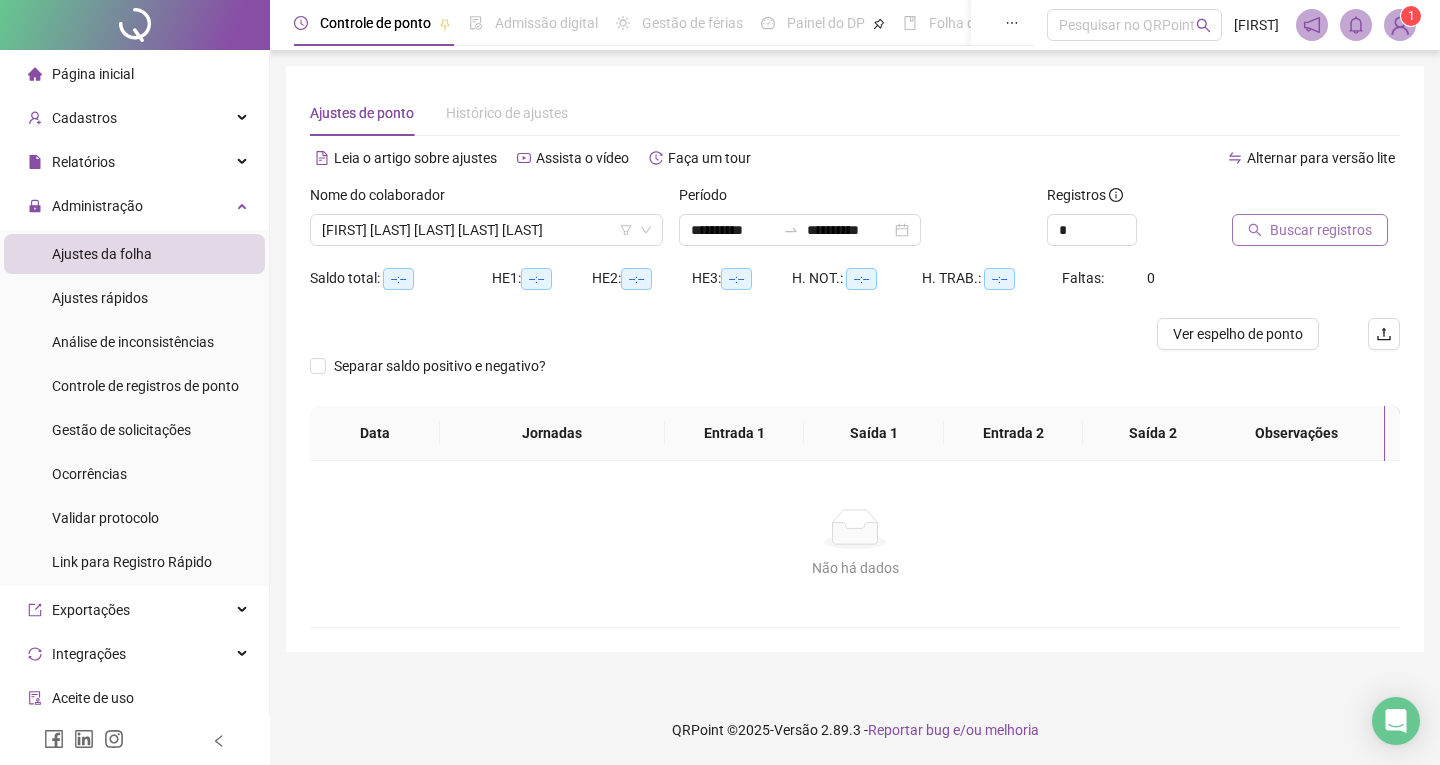 click on "Buscar registros" at bounding box center [1321, 230] 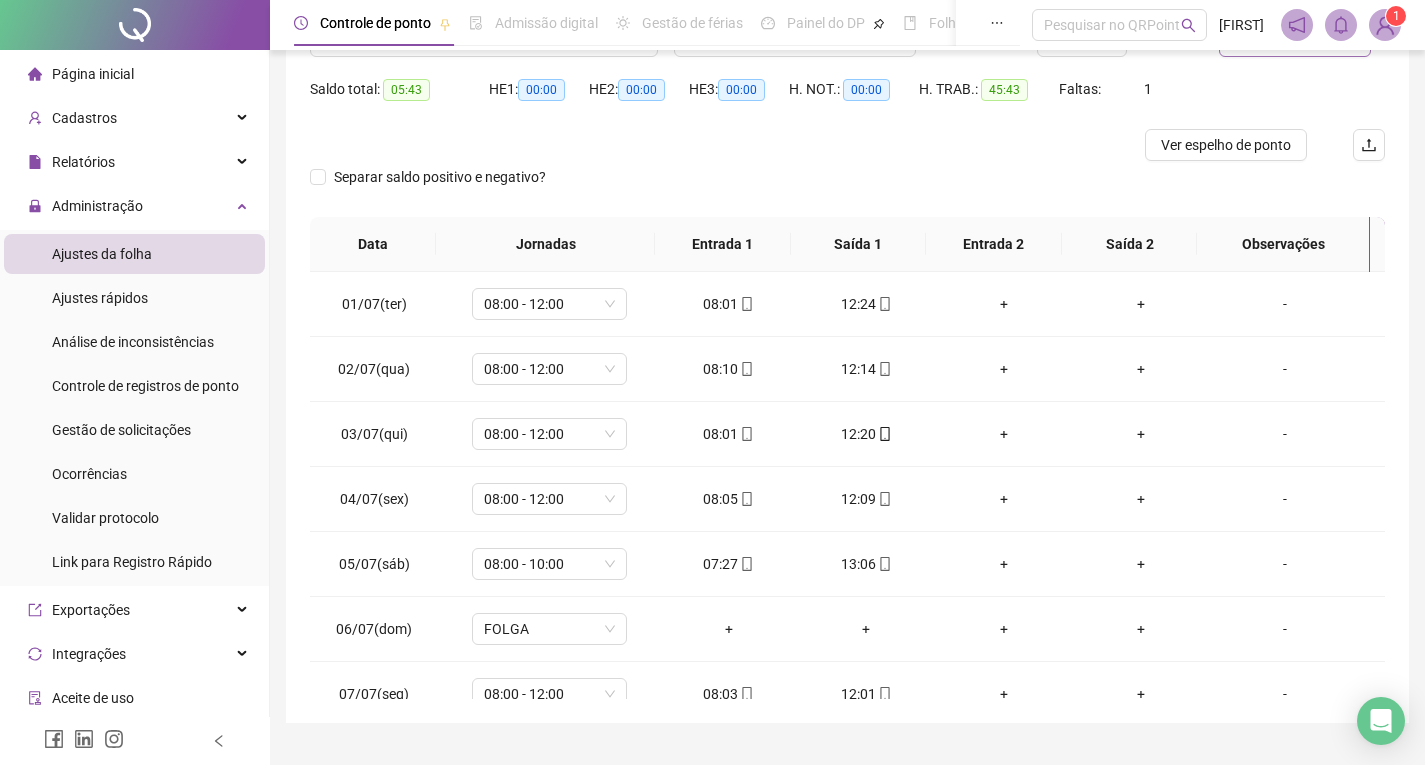 scroll, scrollTop: 233, scrollLeft: 0, axis: vertical 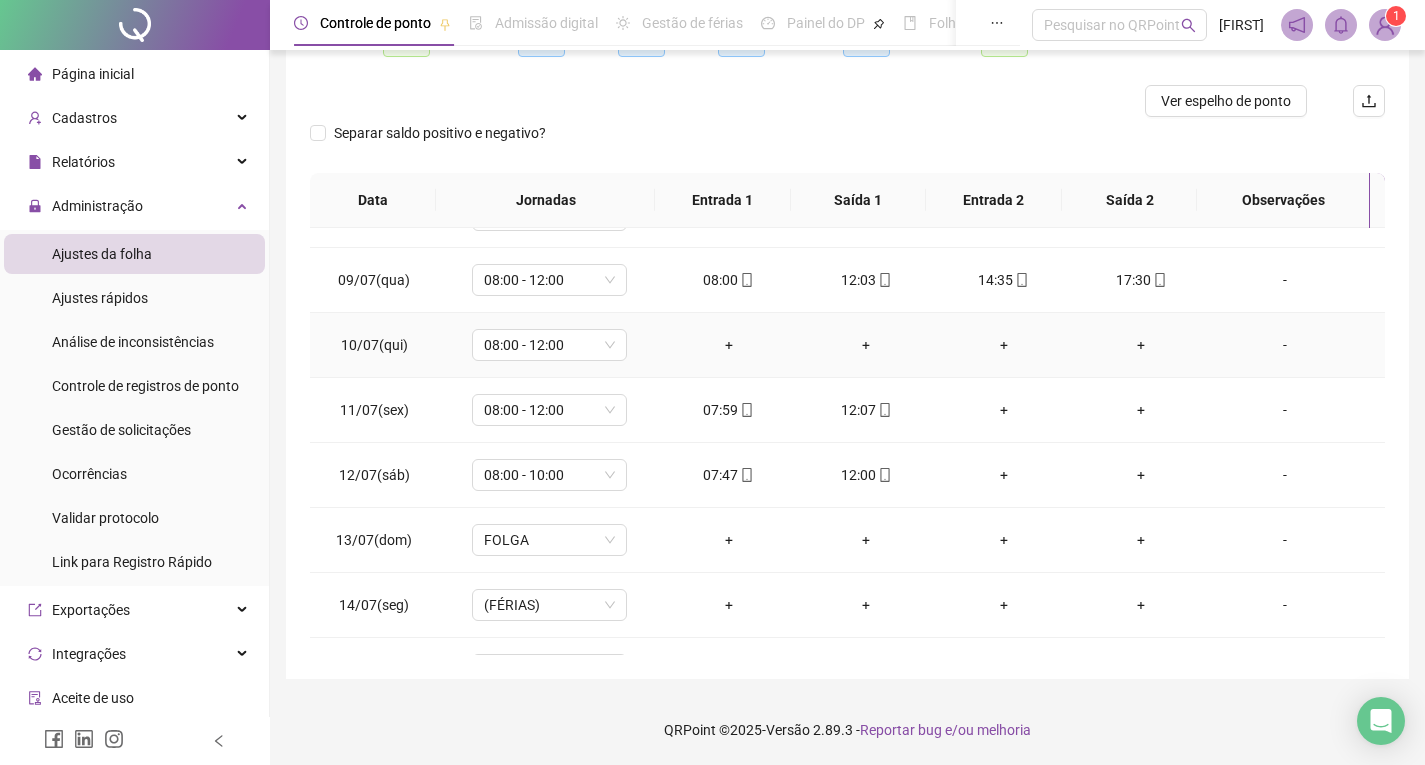 click on "-" at bounding box center (1285, 345) 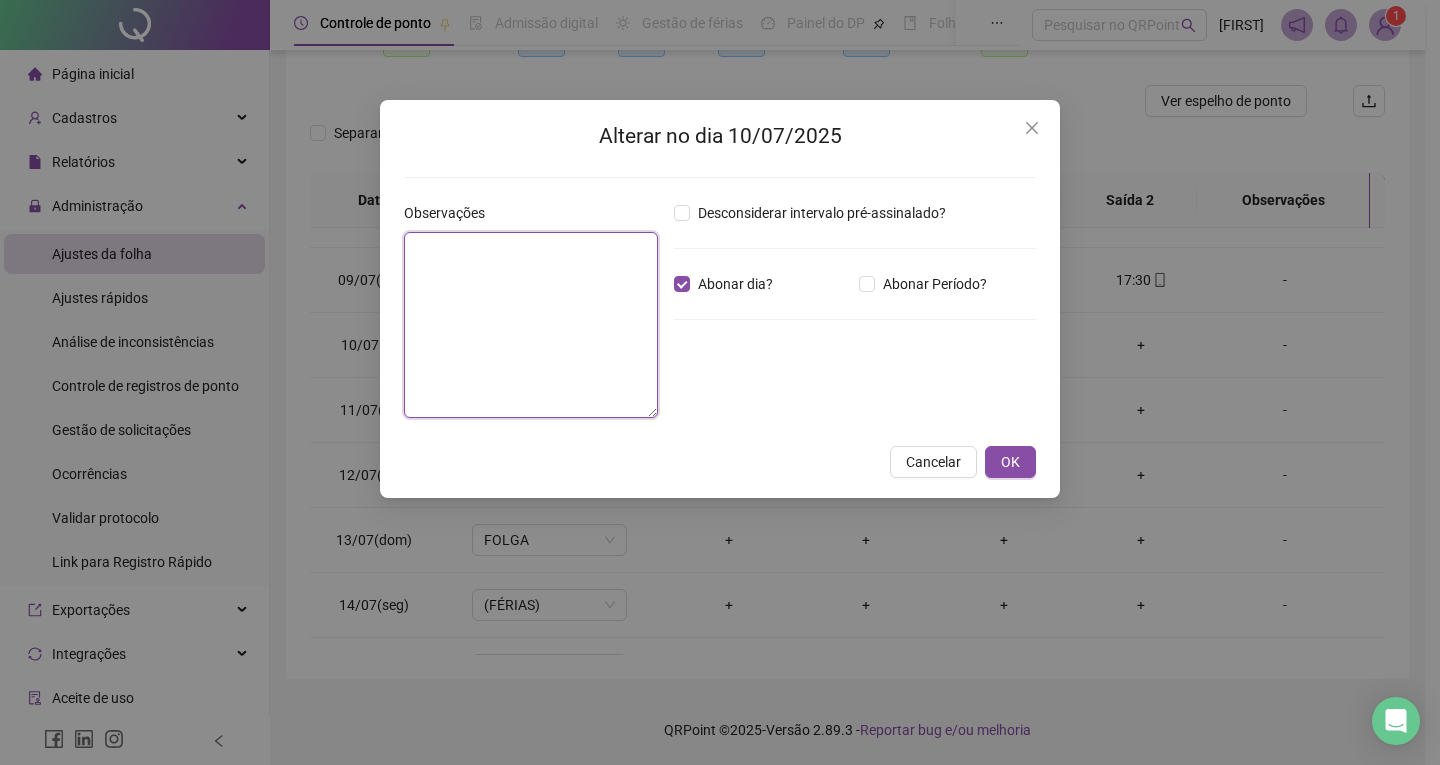click at bounding box center [531, 325] 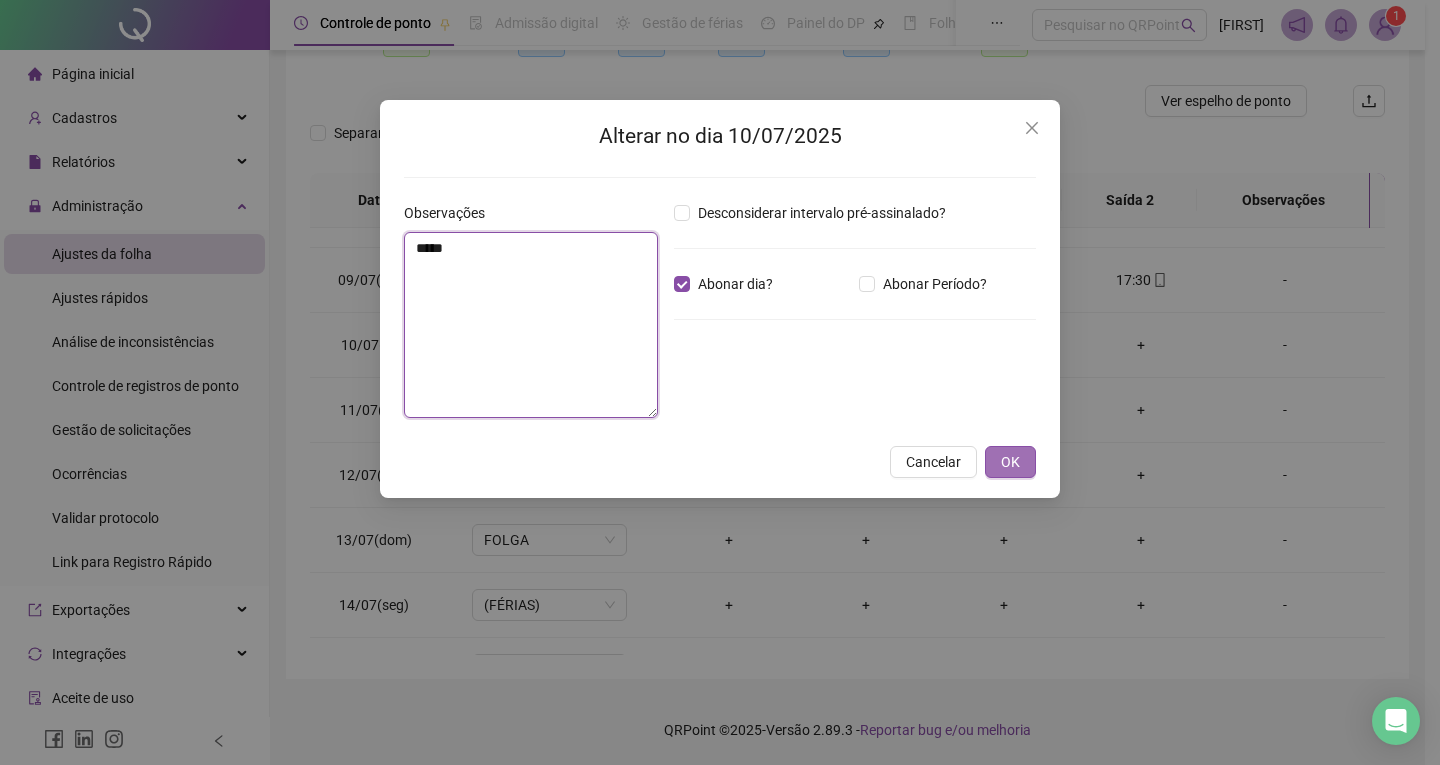 type on "*****" 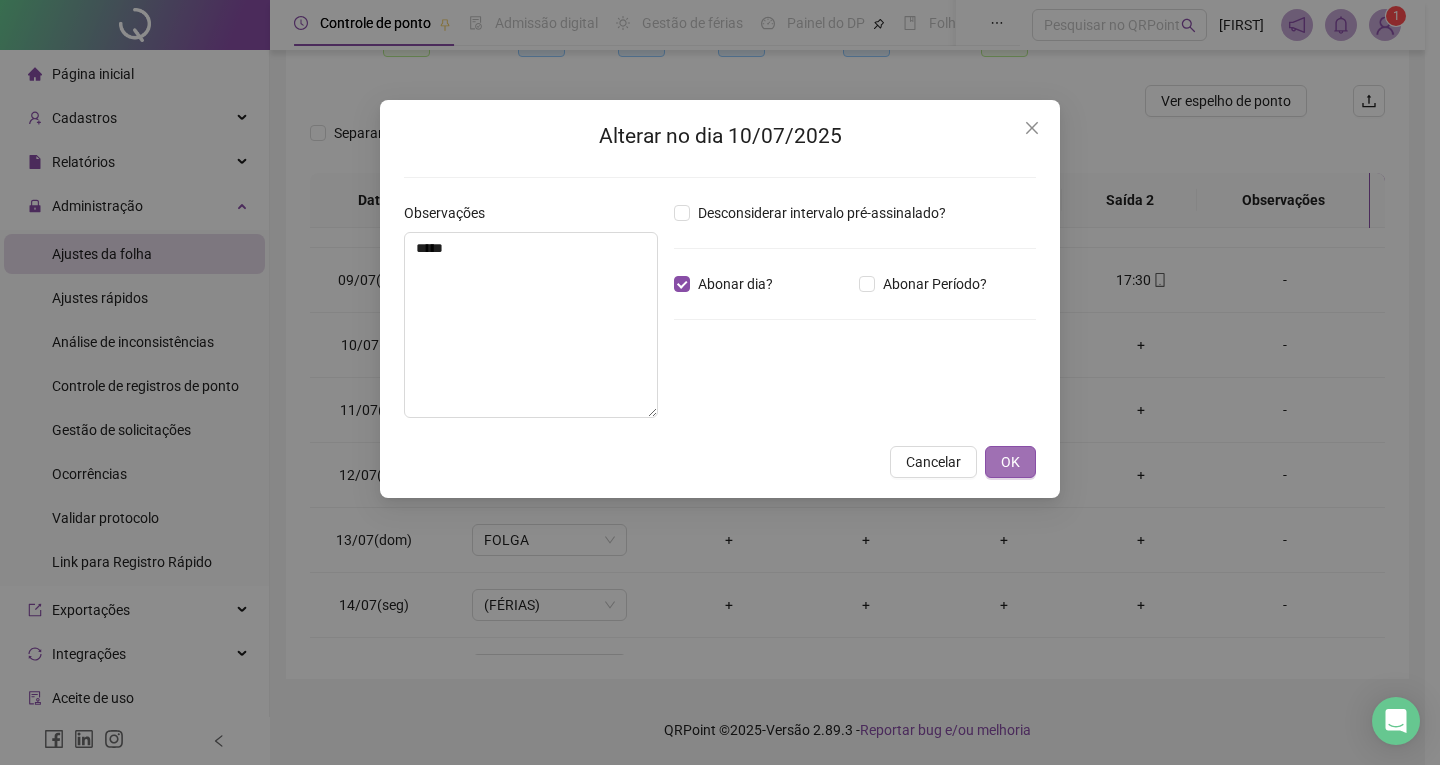 click on "OK" at bounding box center [1010, 462] 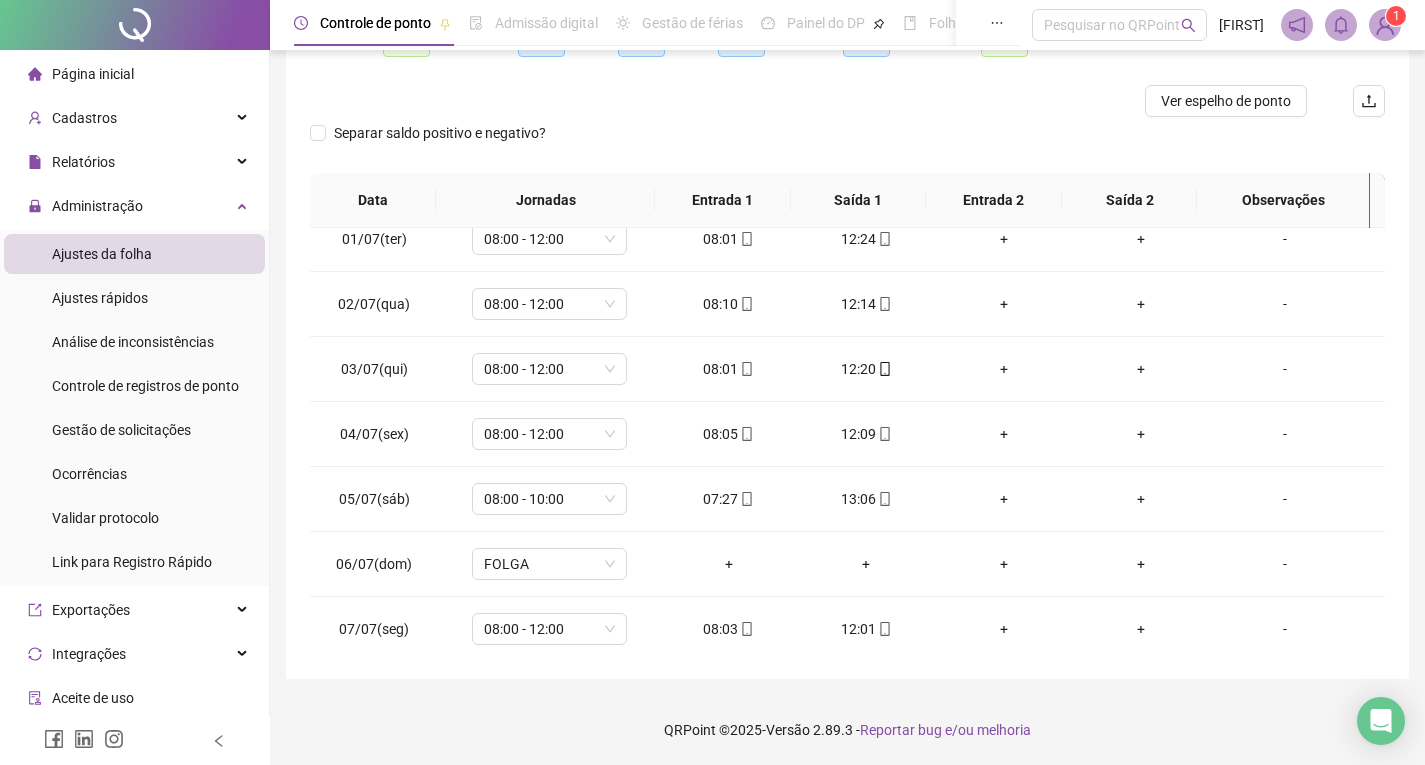 scroll, scrollTop: 0, scrollLeft: 0, axis: both 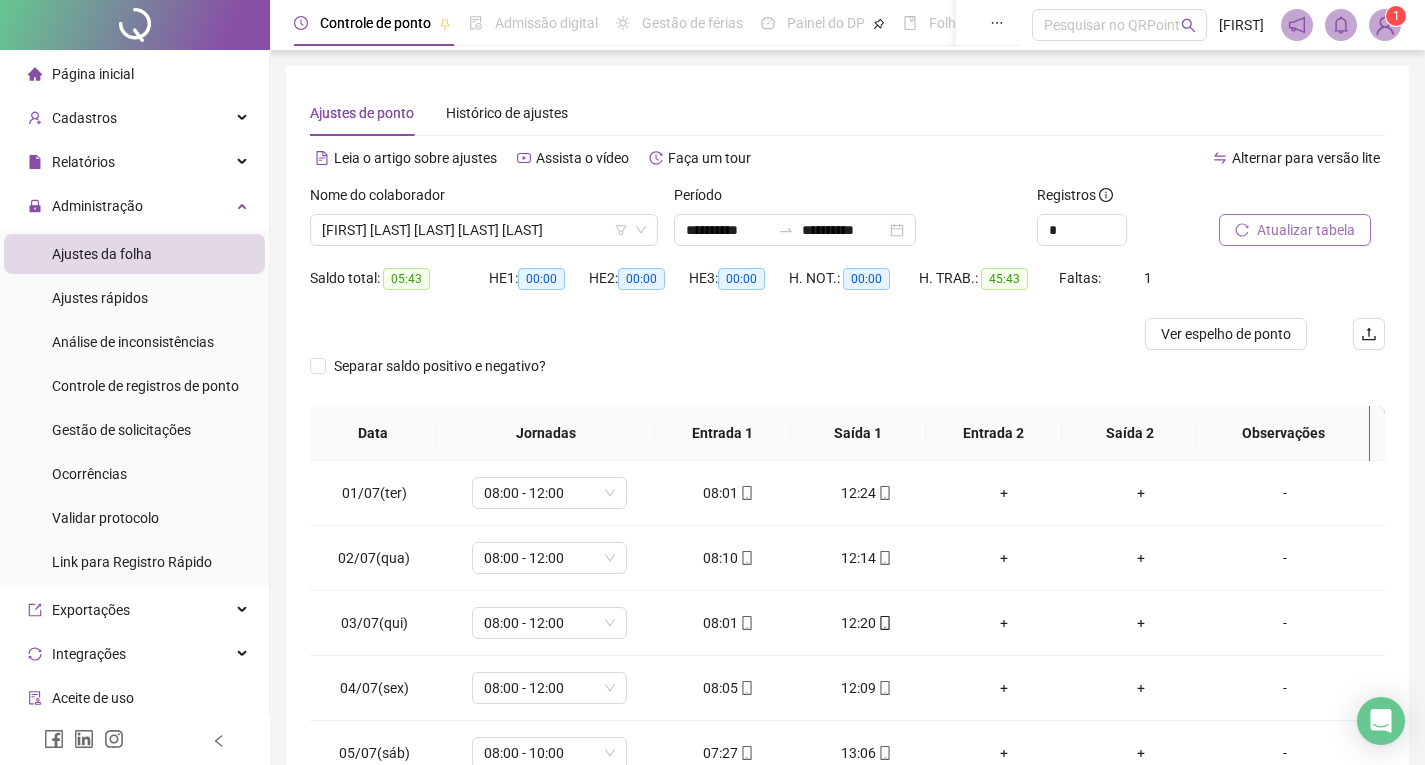 click on "Atualizar tabela" at bounding box center [1306, 230] 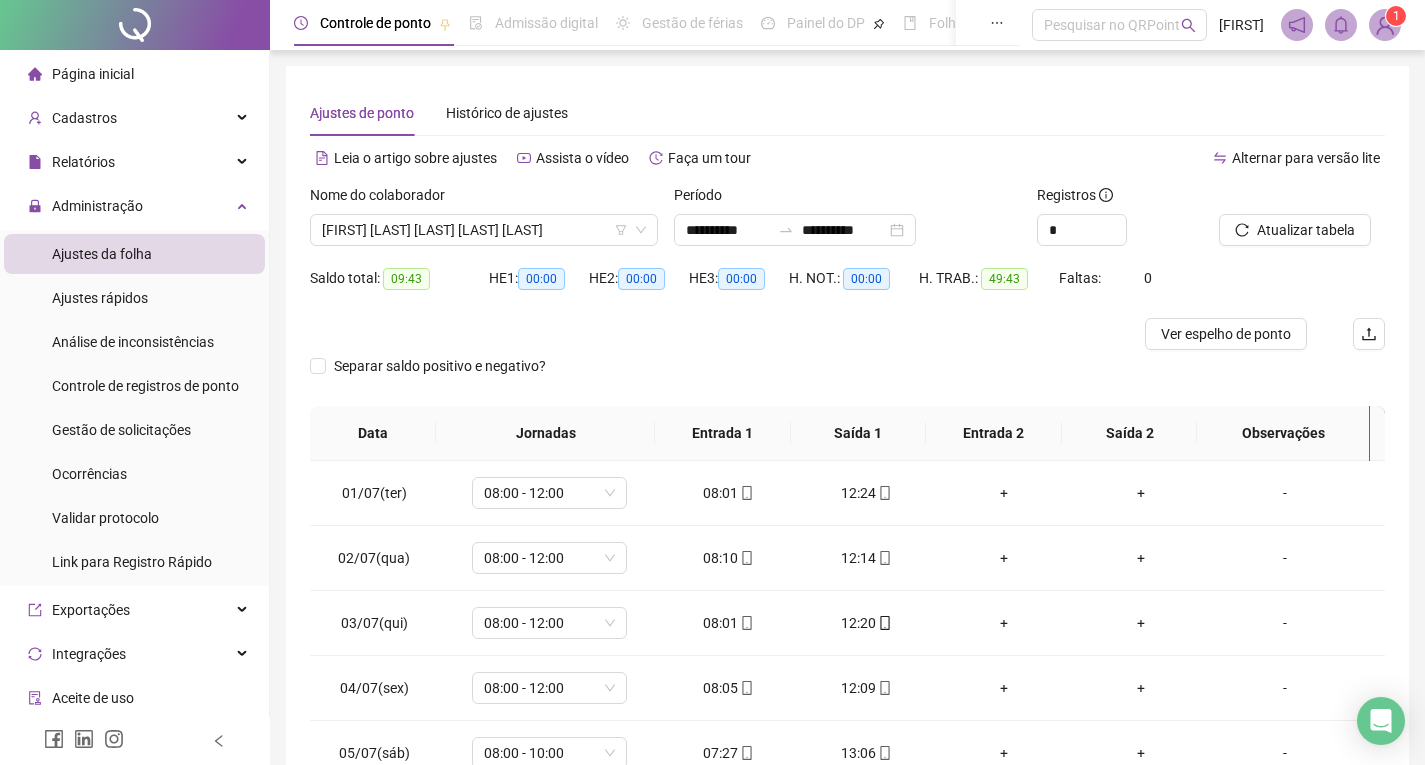 click on "[FIRST] [LAST] [LAST] [LAST] [LAST]" at bounding box center [484, 230] 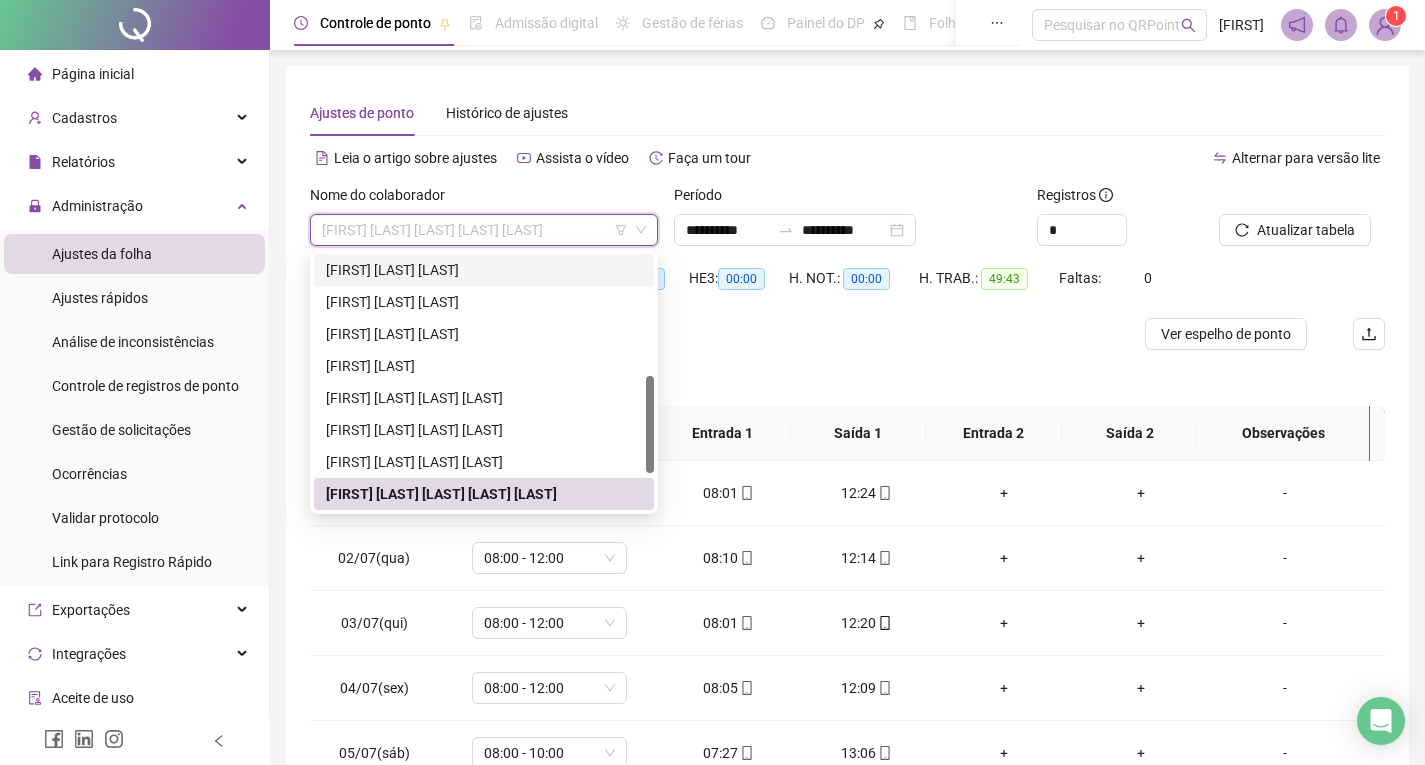 click on "[FIRST] [LAST] [LAST]" at bounding box center (484, 270) 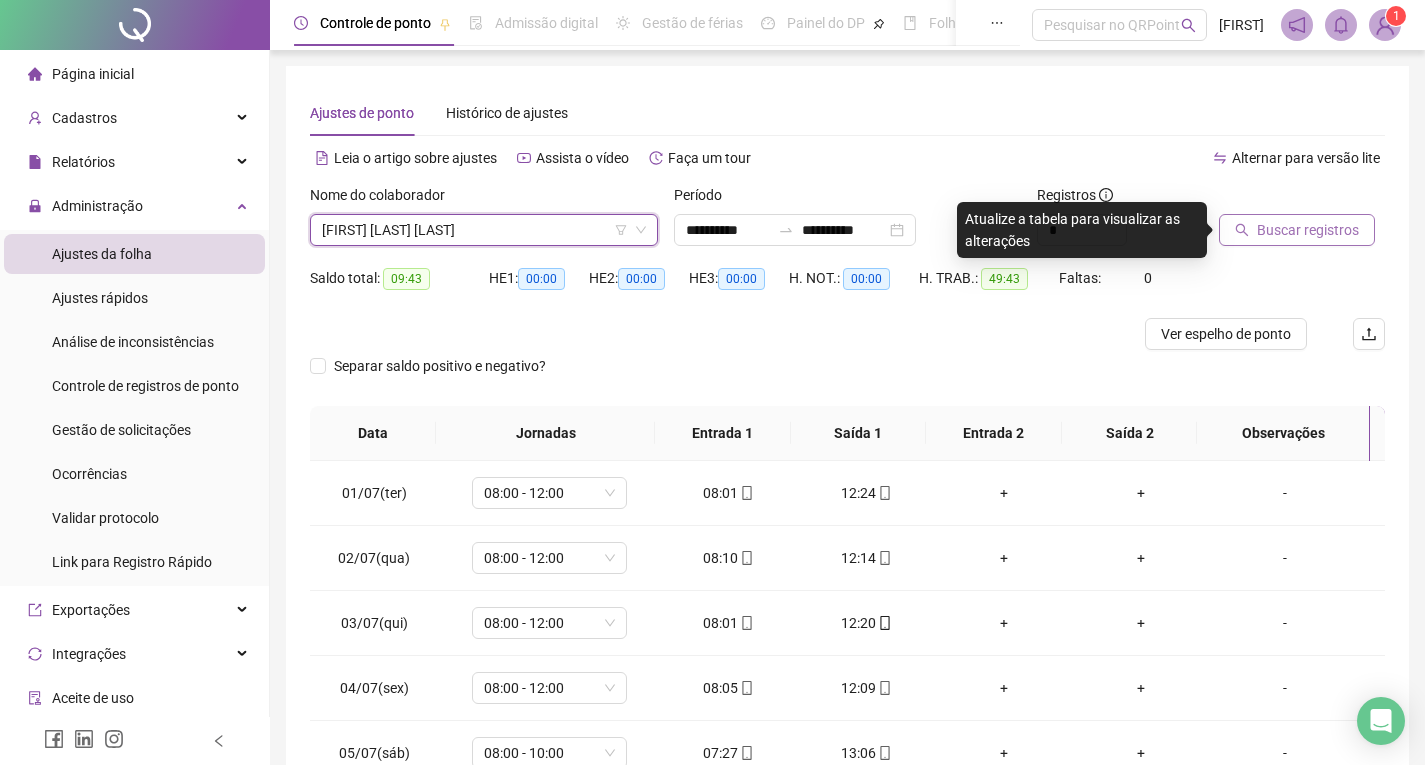 click on "Buscar registros" at bounding box center (1297, 230) 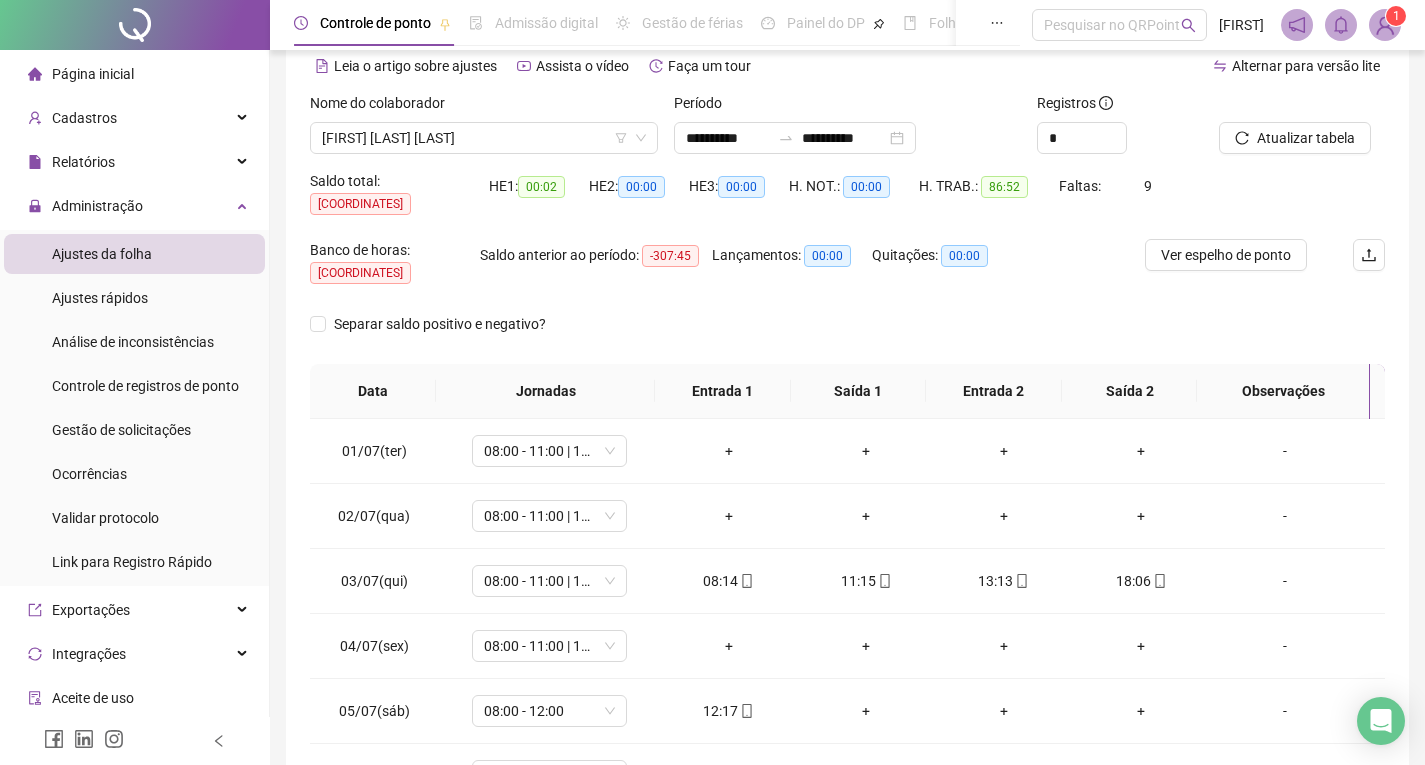 scroll, scrollTop: 257, scrollLeft: 0, axis: vertical 